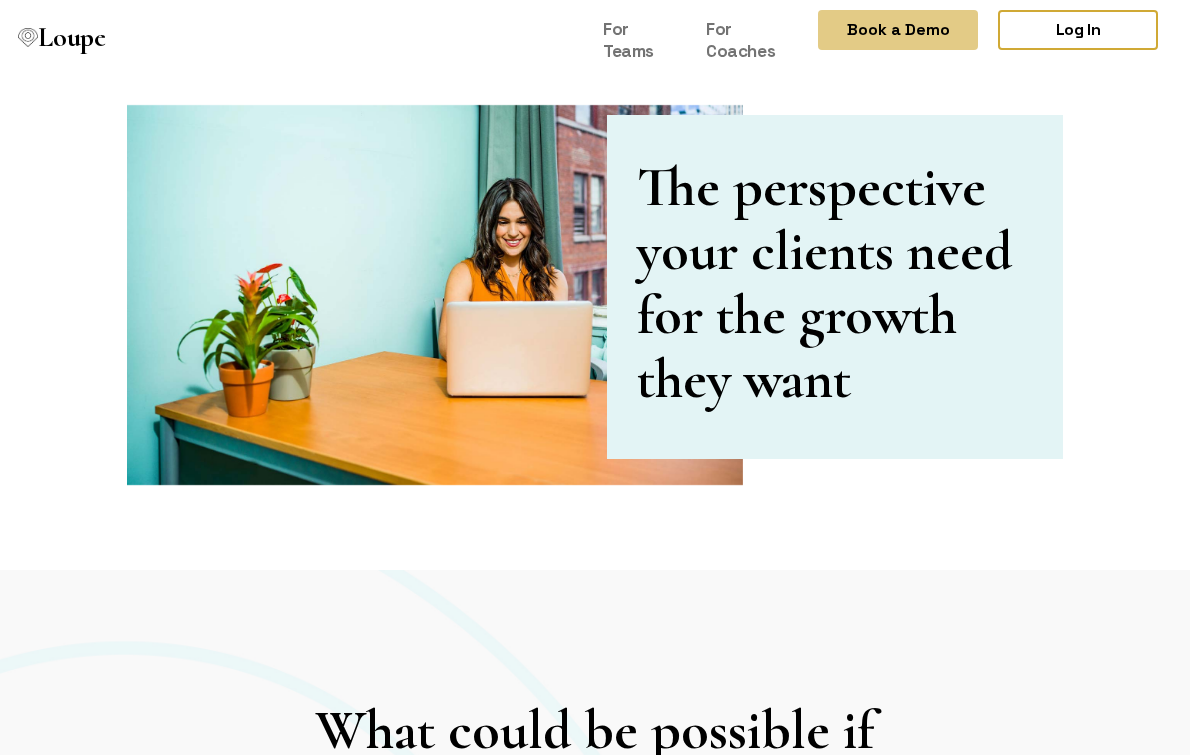 scroll, scrollTop: 0, scrollLeft: 0, axis: both 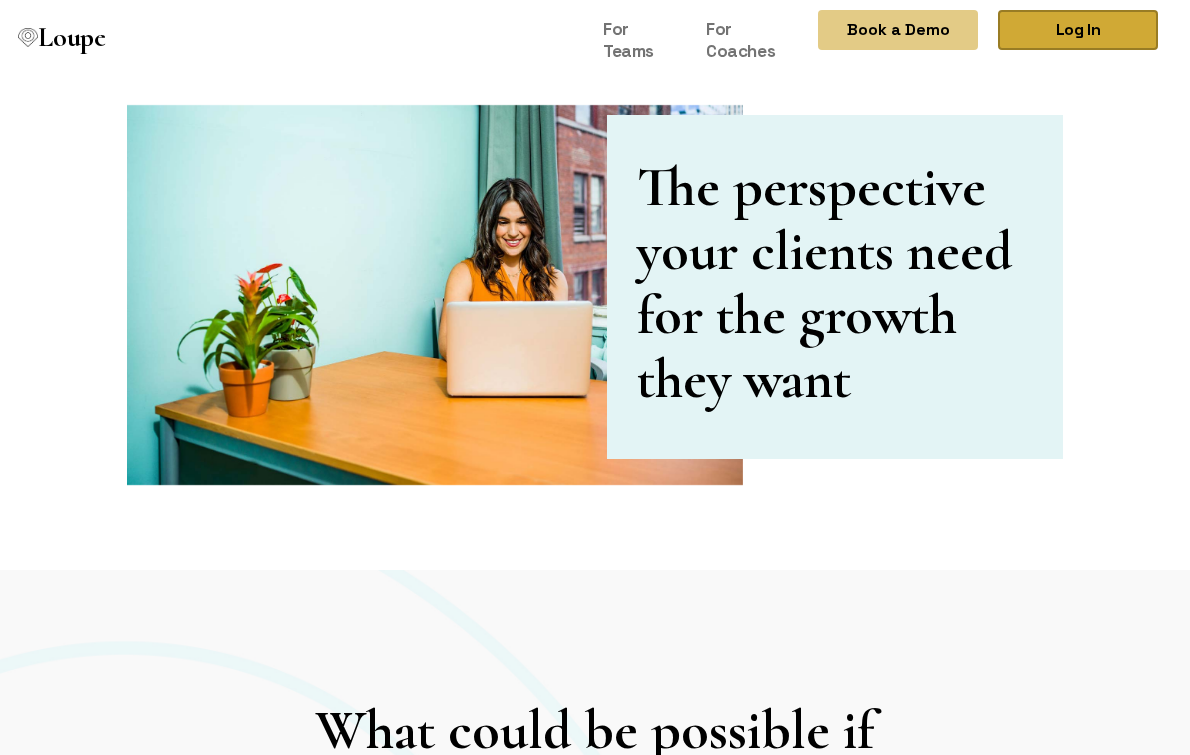 click on "Log In" at bounding box center [1078, 30] 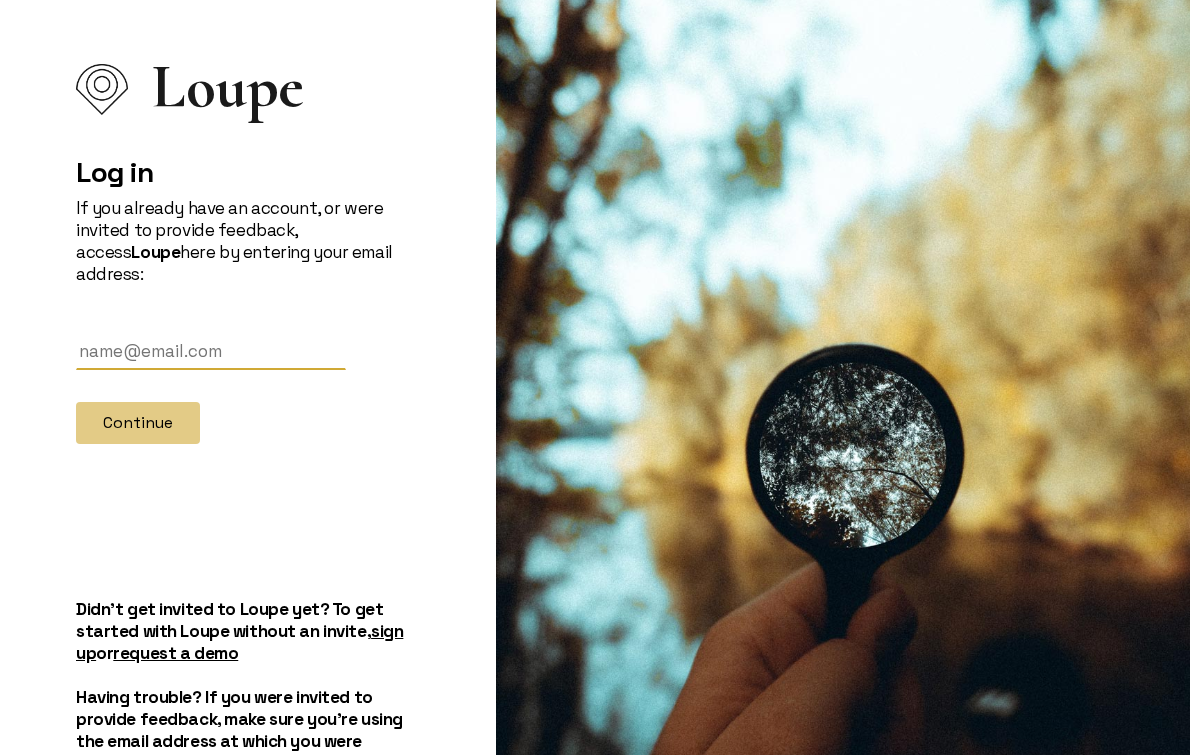 scroll, scrollTop: 0, scrollLeft: 0, axis: both 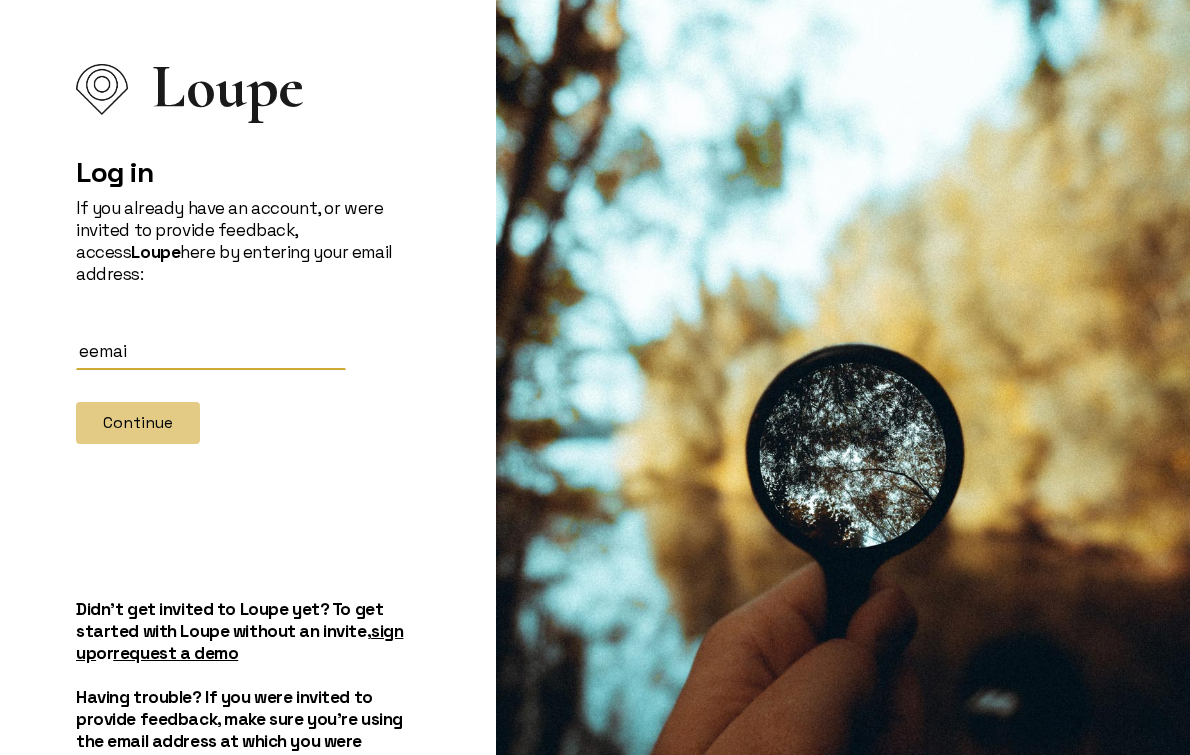 paste on "[PERSON_NAME][EMAIL_ADDRESS][DOMAIN_NAME]" 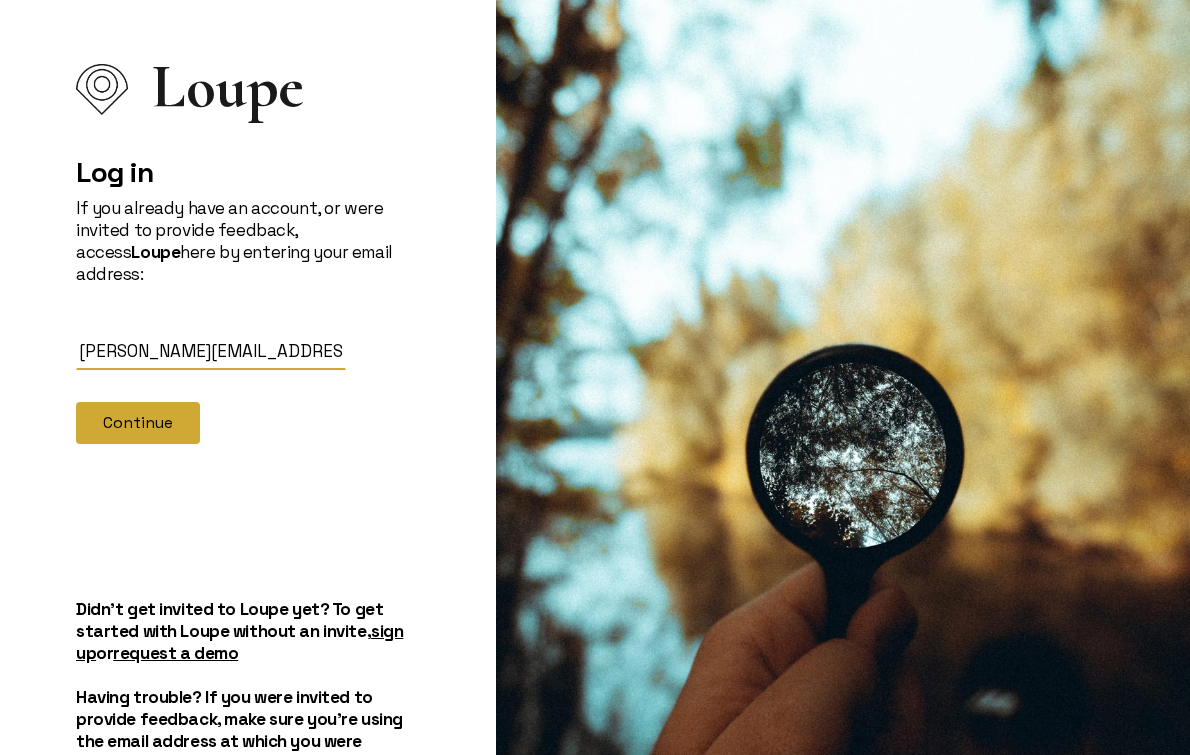 type on "[PERSON_NAME][EMAIL_ADDRESS][DOMAIN_NAME]" 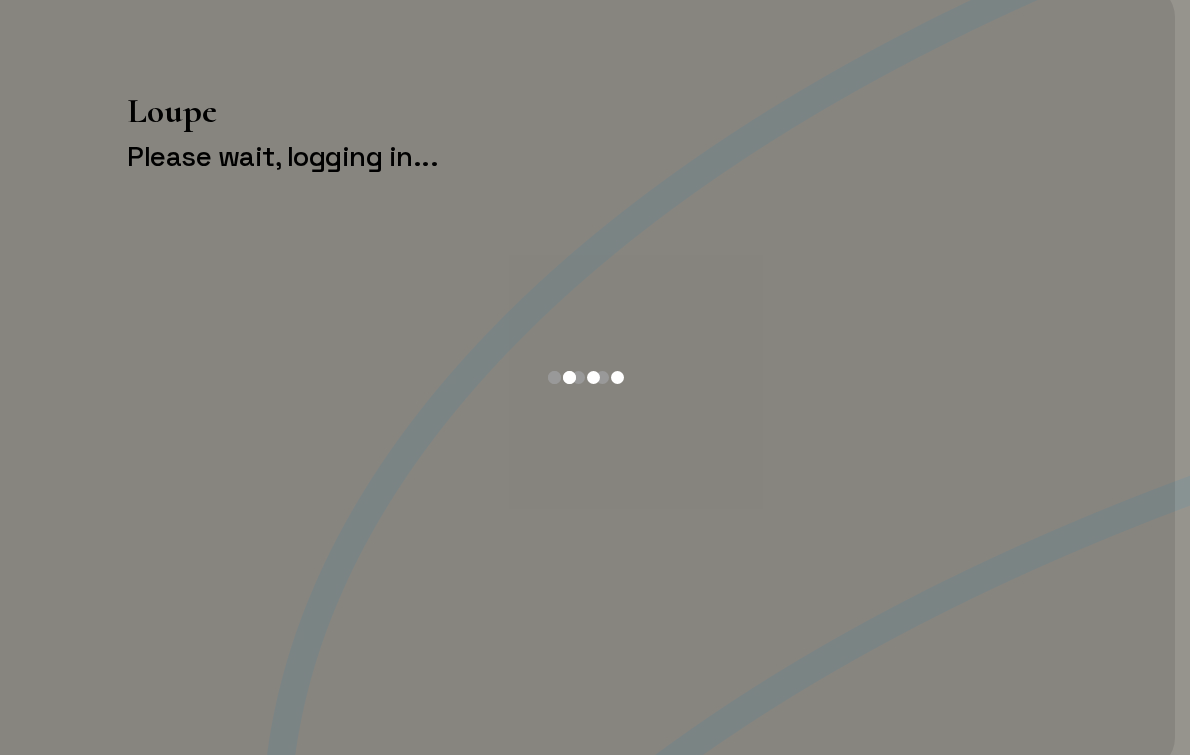 scroll, scrollTop: 0, scrollLeft: 0, axis: both 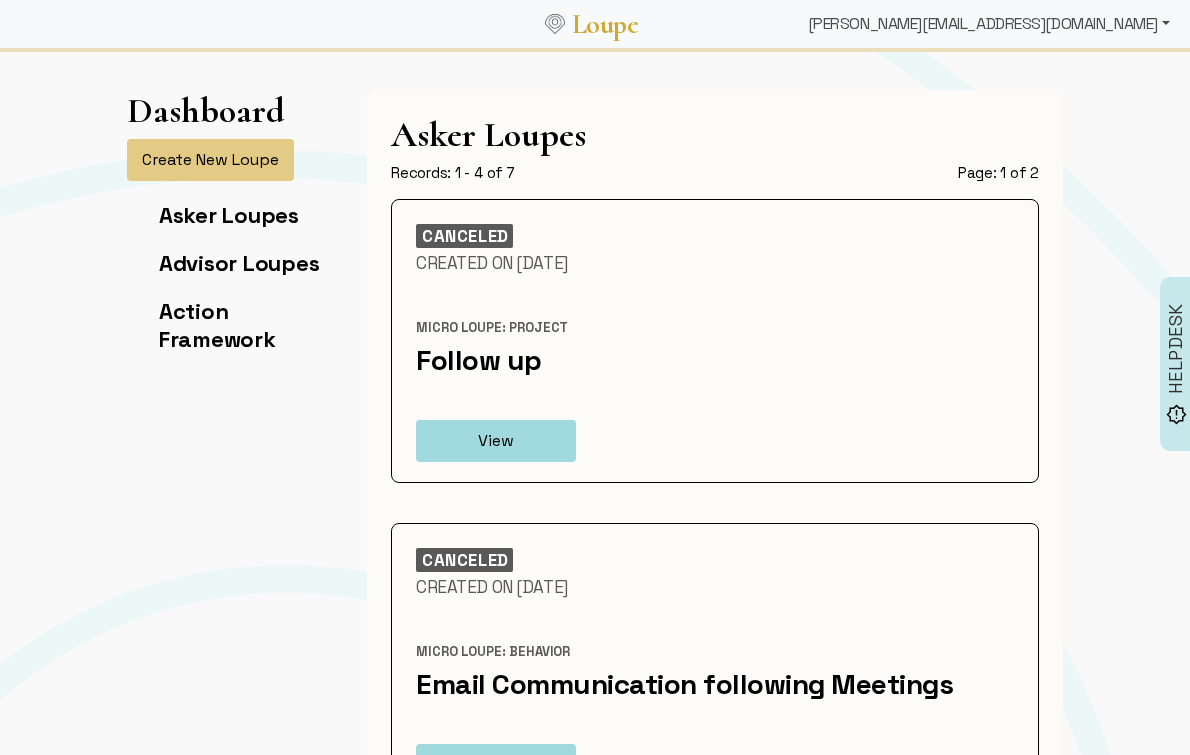 click on "[PERSON_NAME][EMAIL_ADDRESS][DOMAIN_NAME]" at bounding box center [989, 24] 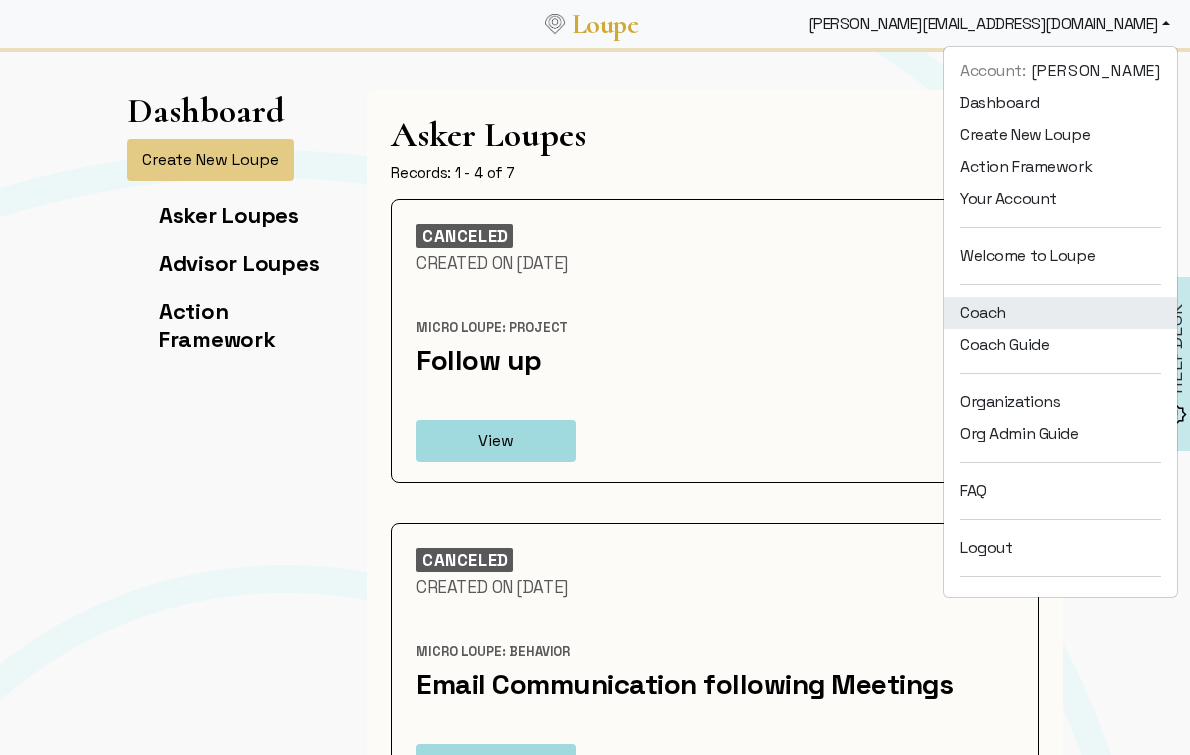 click on "Coach" at bounding box center [1060, 313] 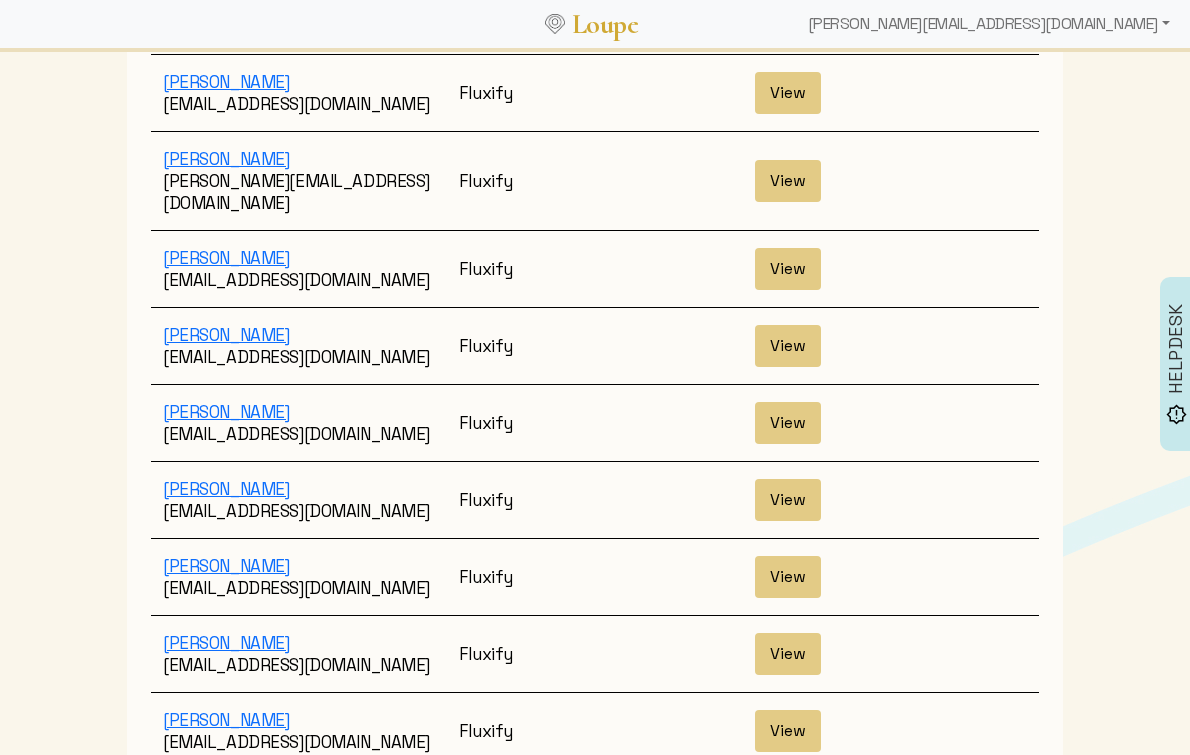 scroll, scrollTop: 2801, scrollLeft: 0, axis: vertical 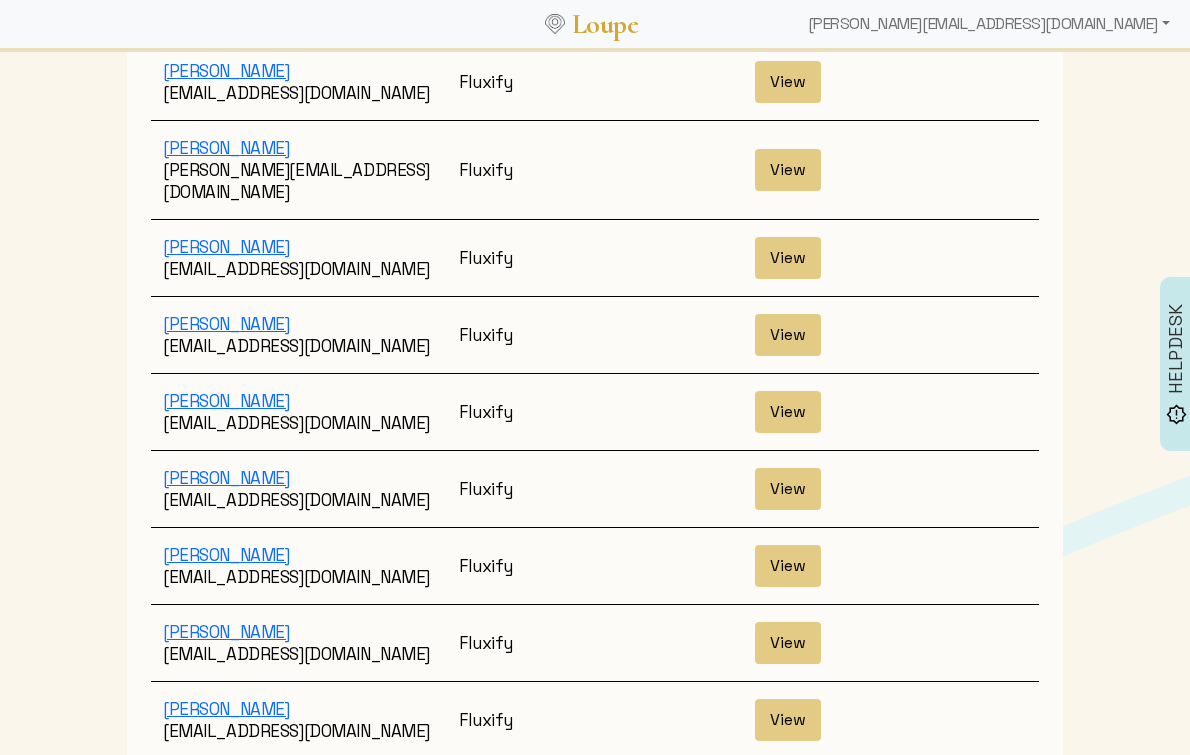 click on "View" 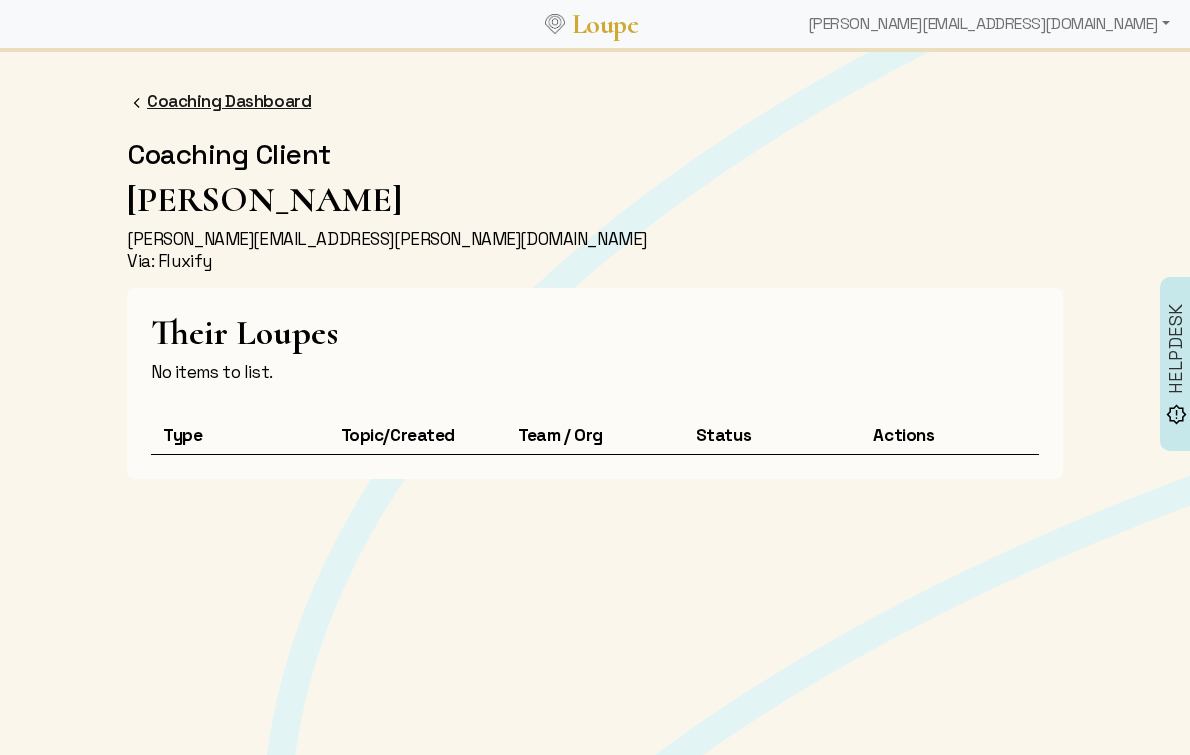 click on "Coaching Dashboard" 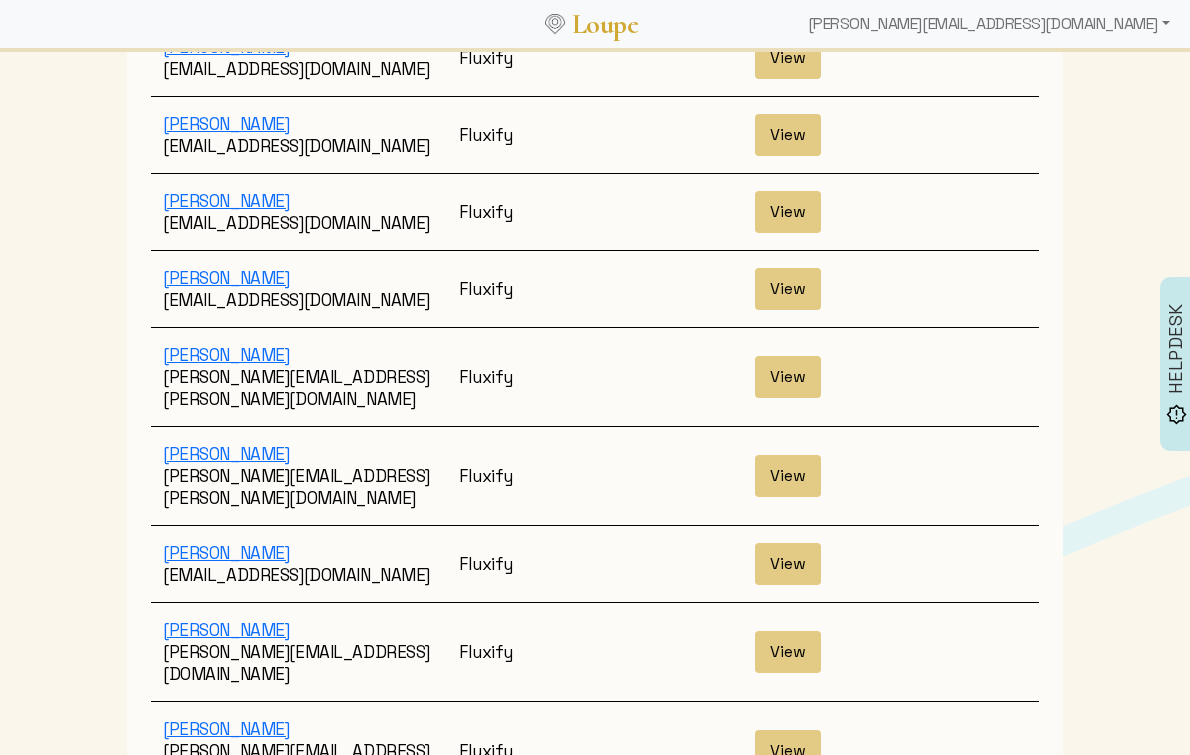 scroll, scrollTop: 3213, scrollLeft: 0, axis: vertical 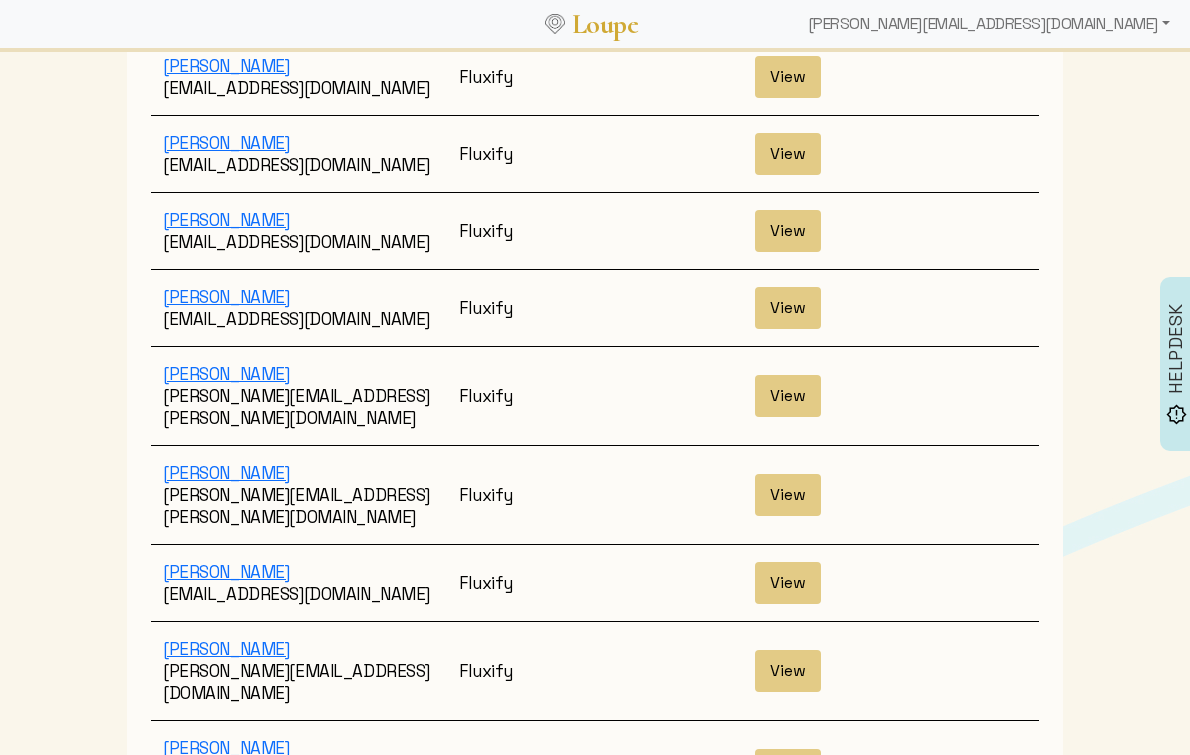 click on "View" 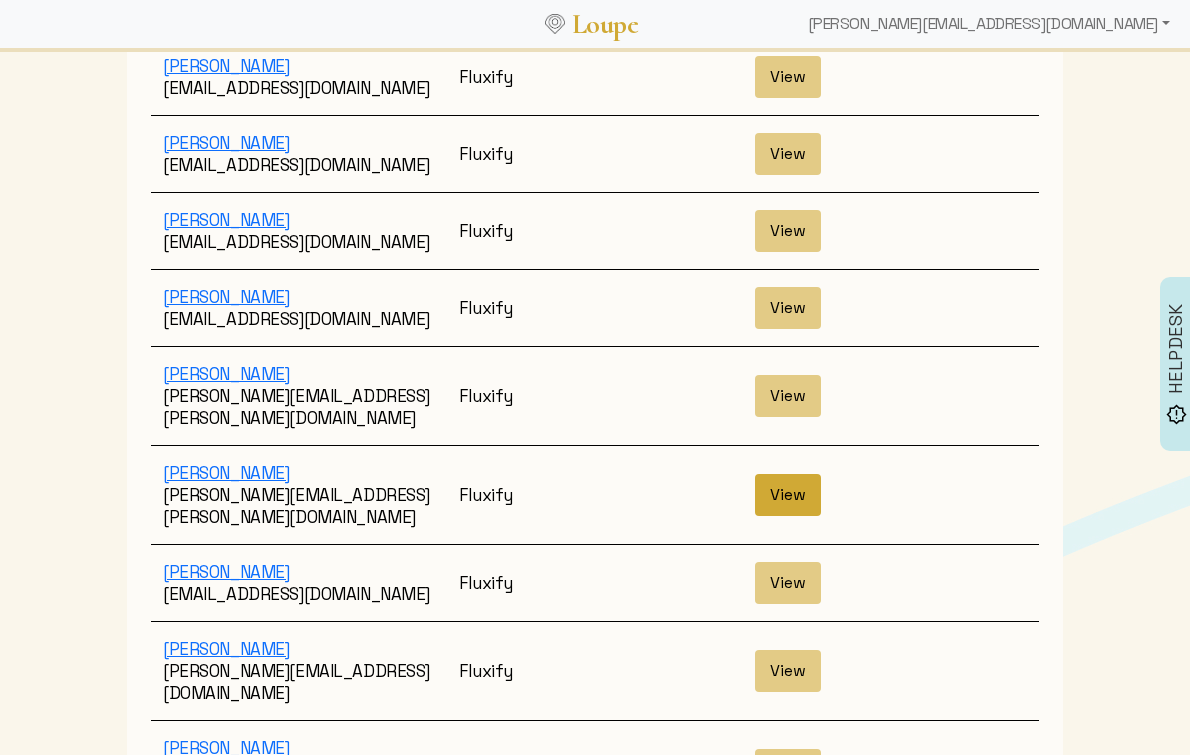 click on "View" 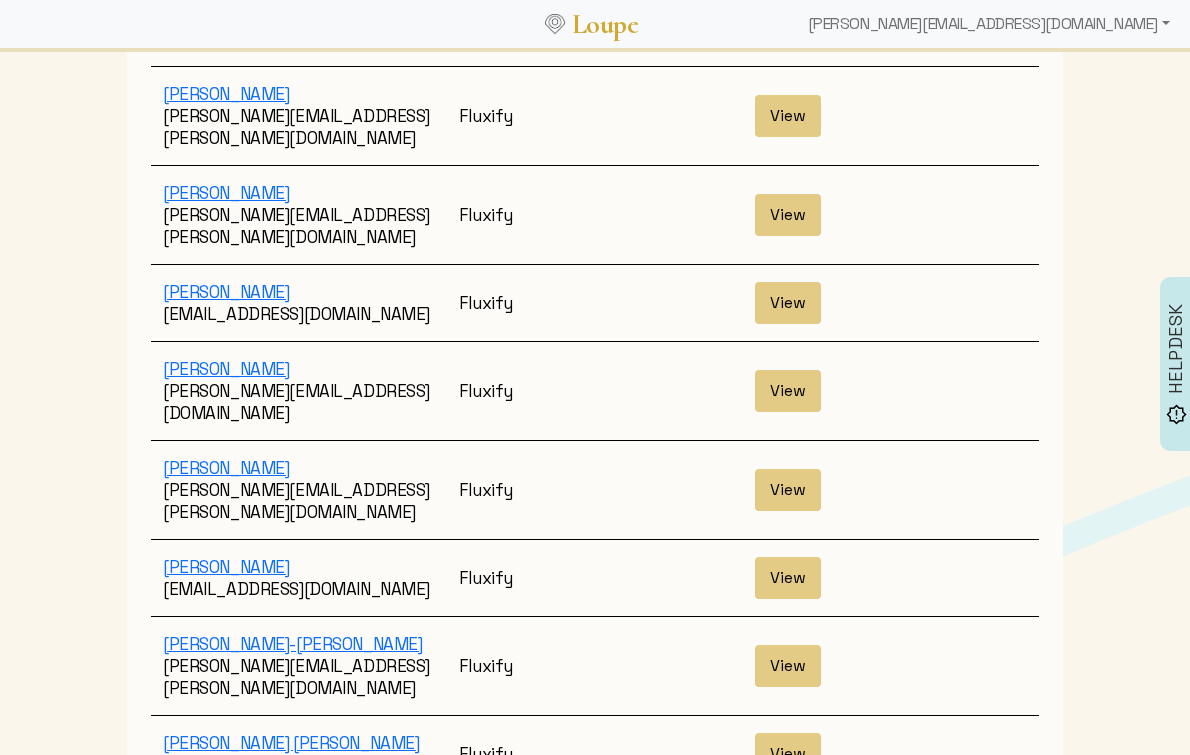 scroll, scrollTop: 3490, scrollLeft: 0, axis: vertical 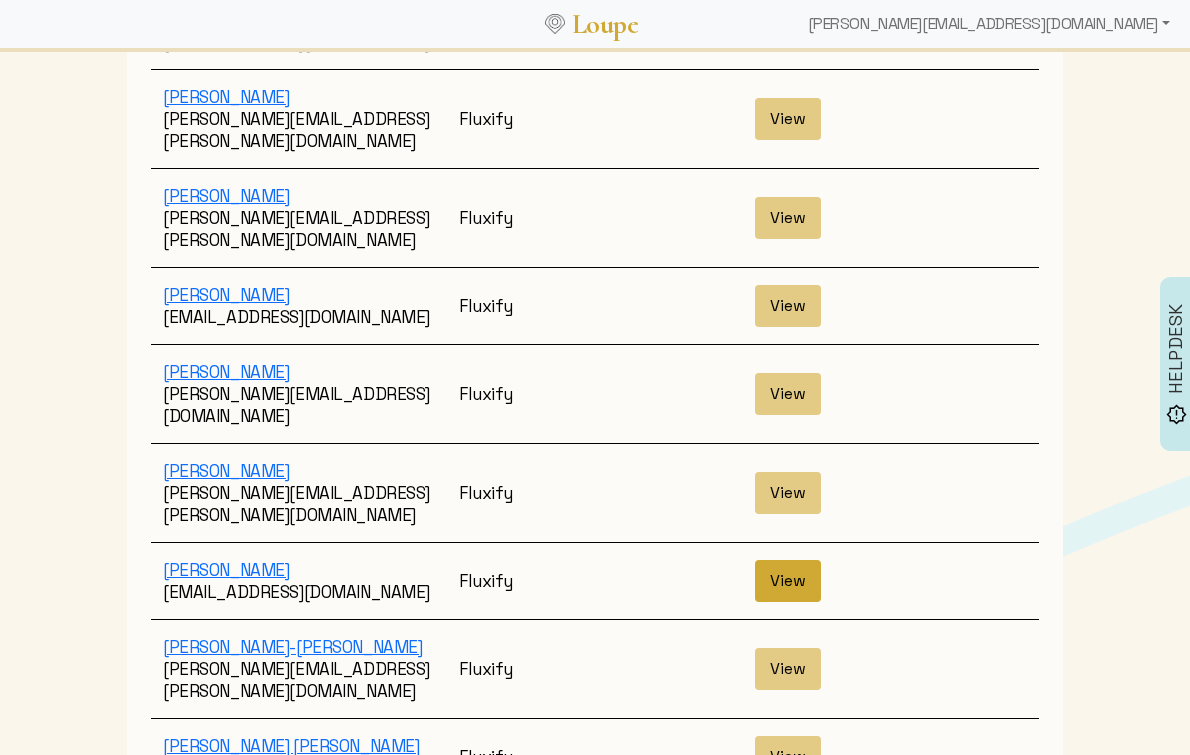 click on "View" 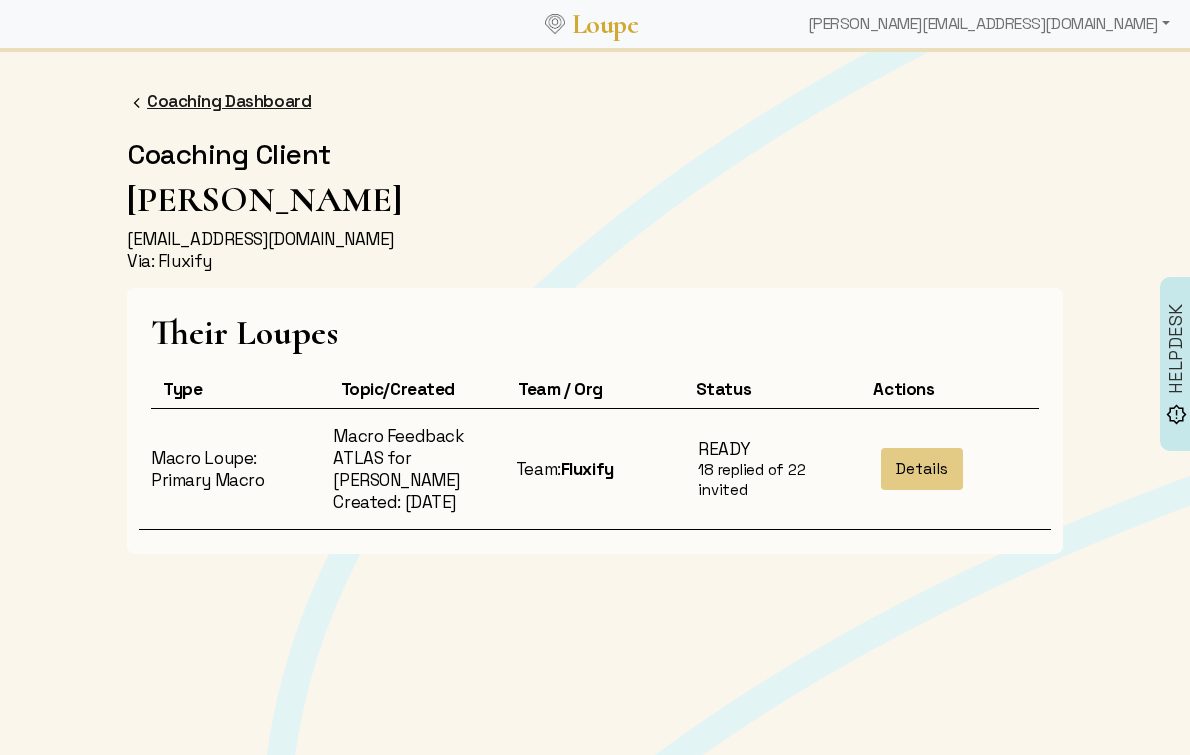 click on "Coaching Dashboard" 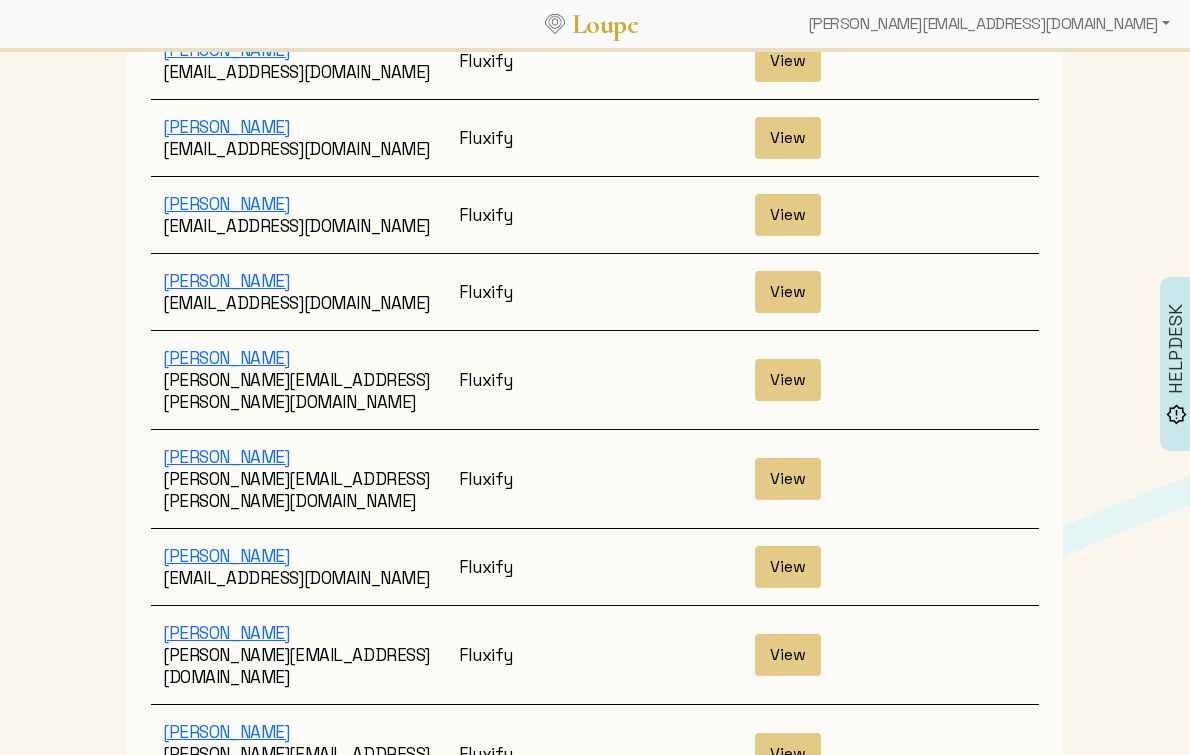 scroll, scrollTop: 3234, scrollLeft: 0, axis: vertical 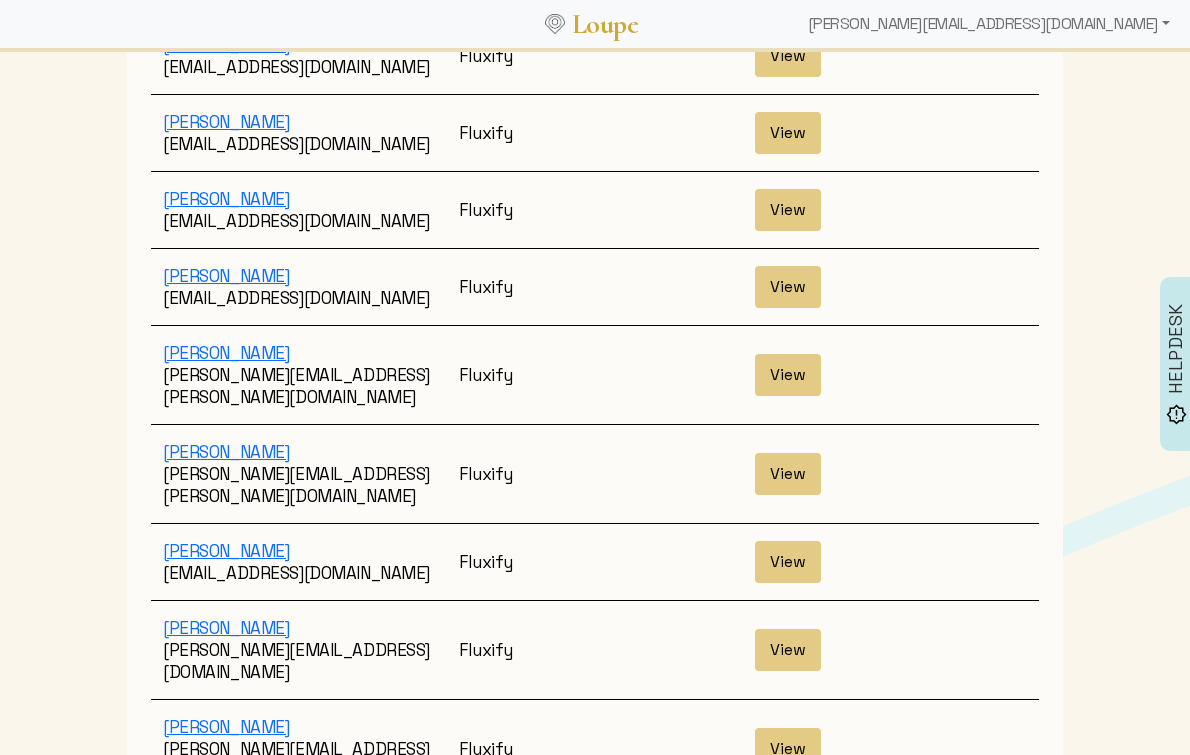 click on "View" 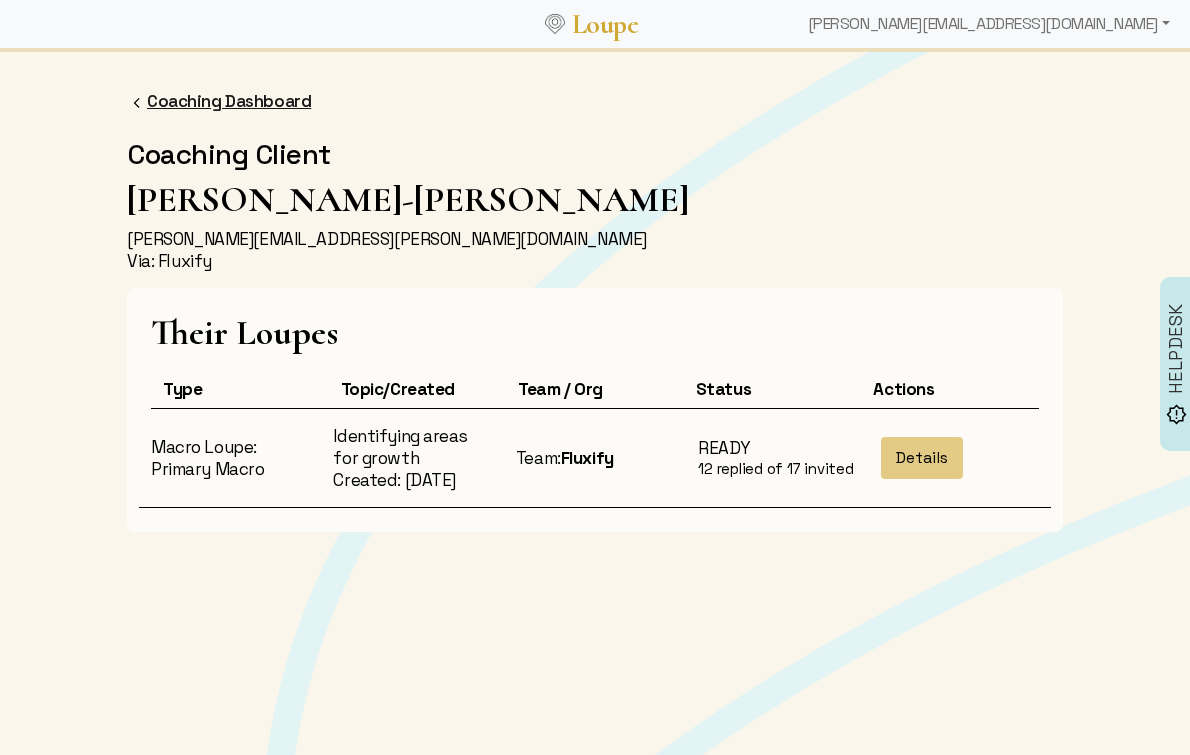 click on "Coaching Dashboard" 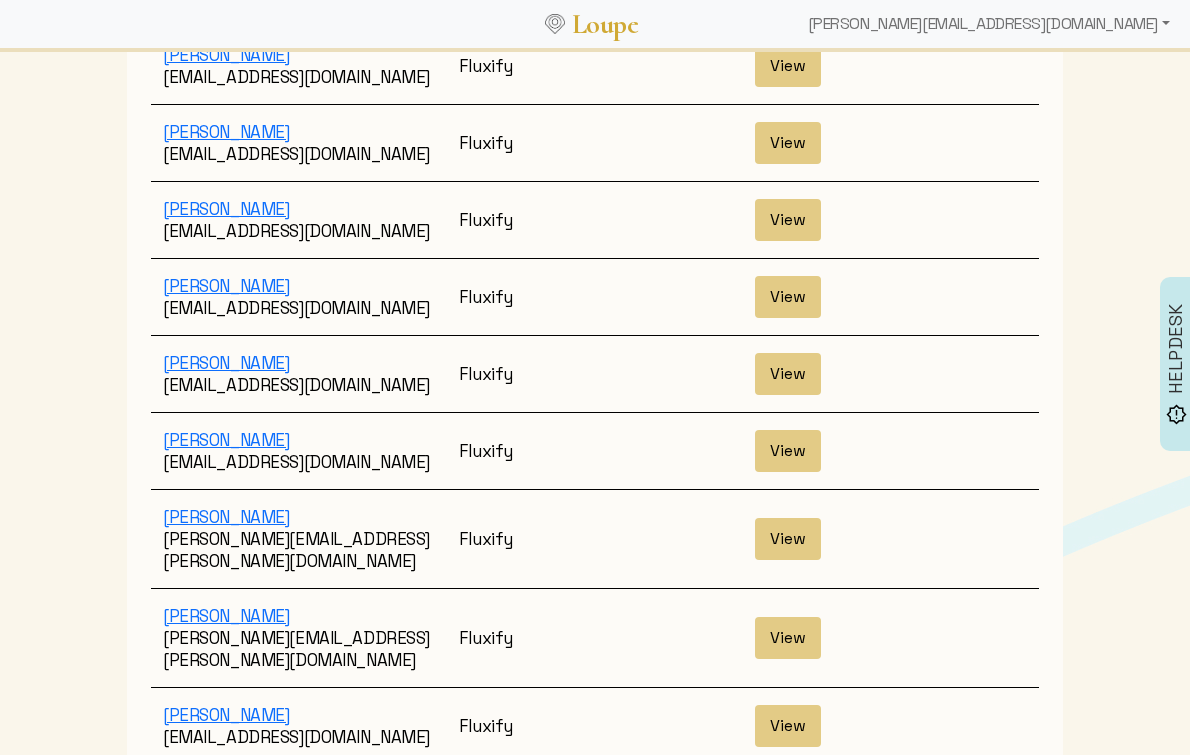 scroll, scrollTop: 3071, scrollLeft: 0, axis: vertical 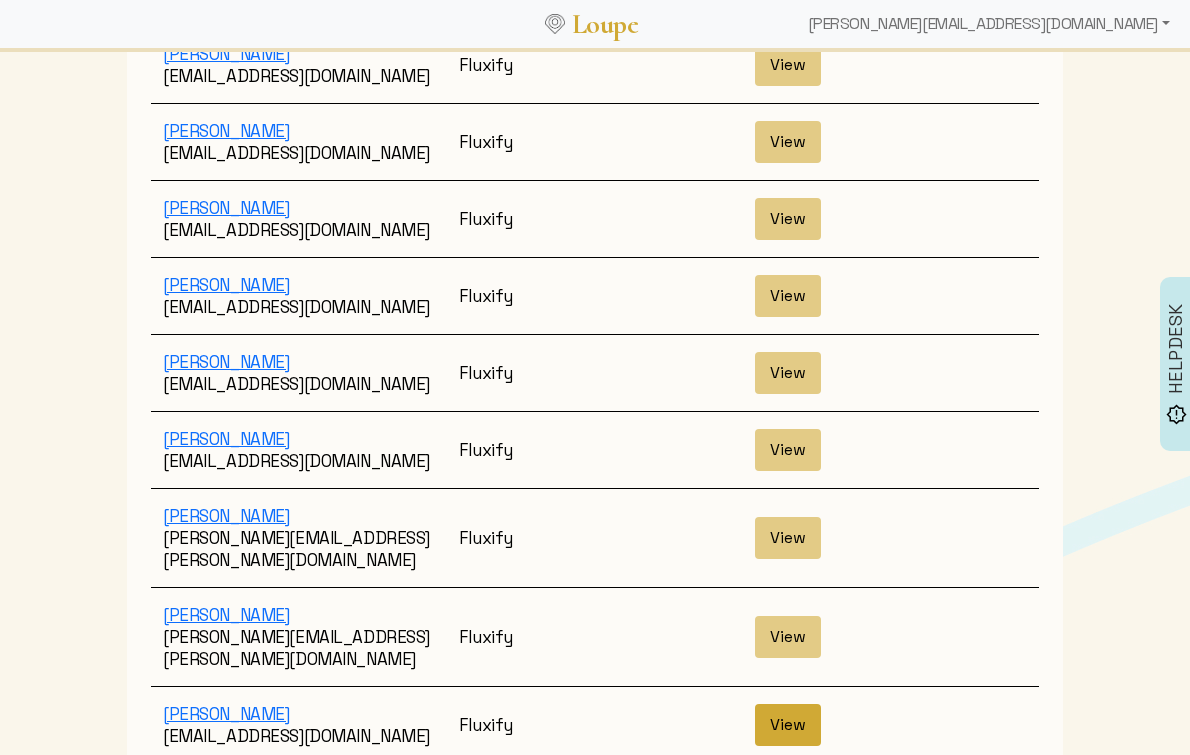 click on "View" 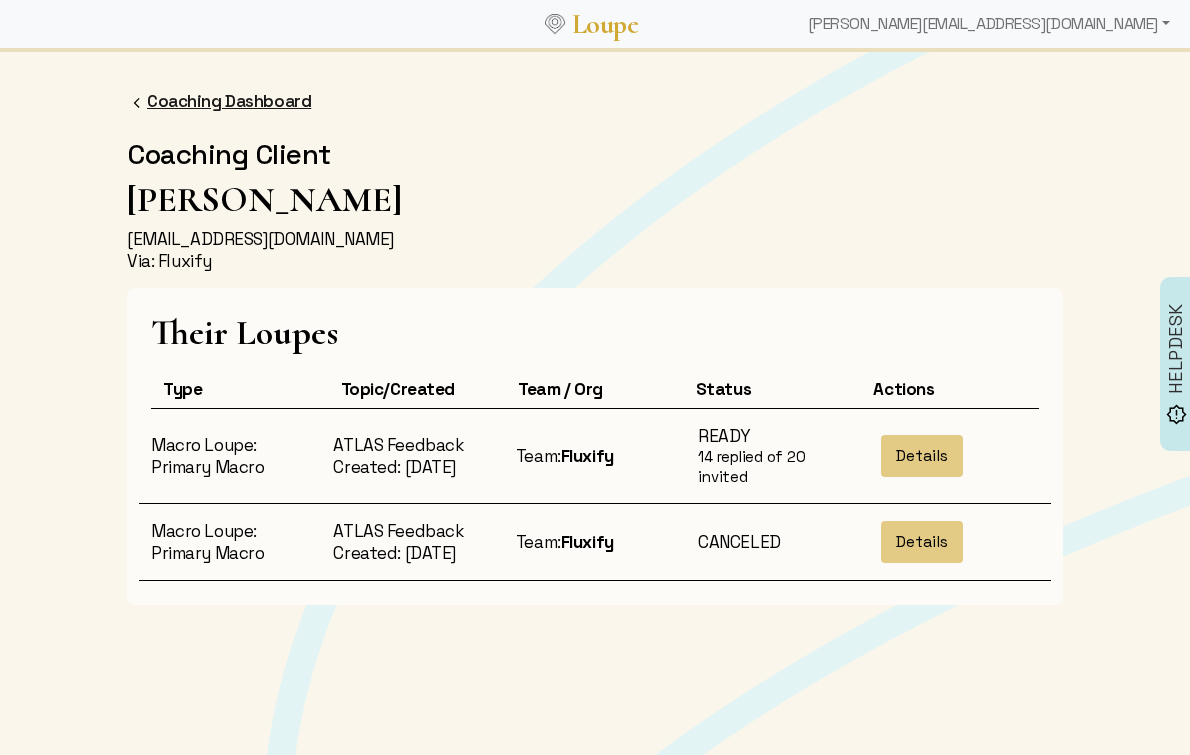 click on "Coaching Dashboard" 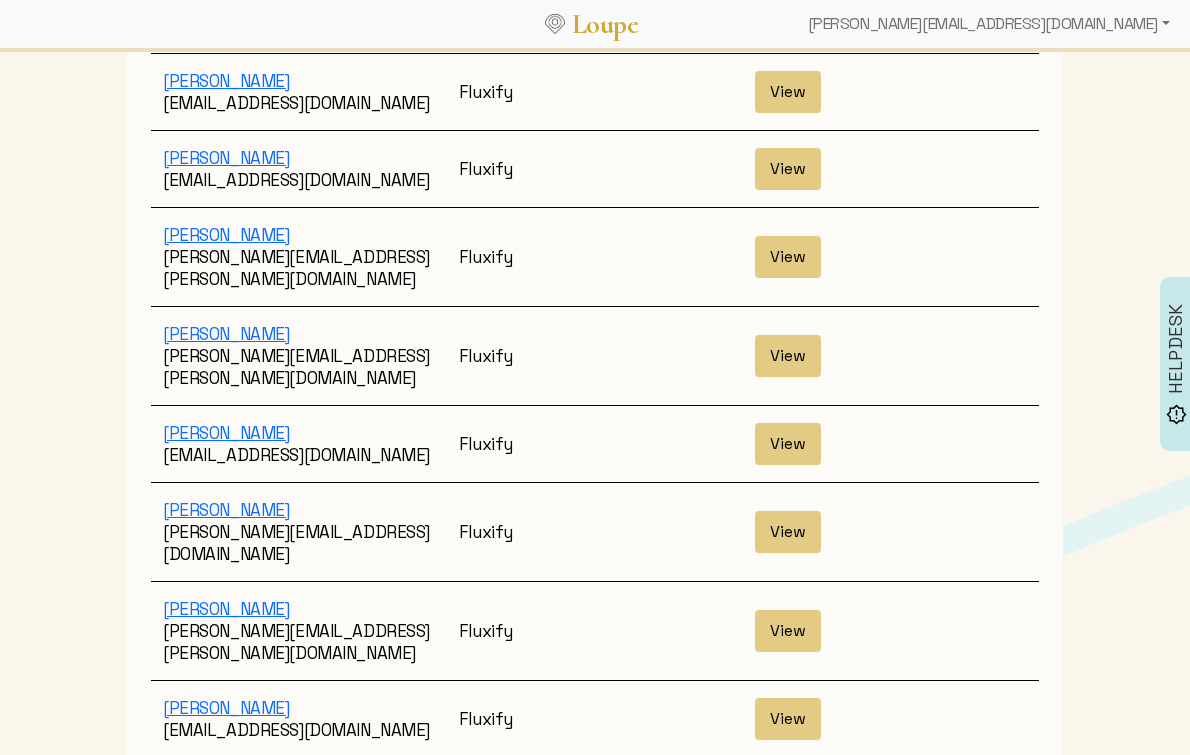 scroll, scrollTop: 3343, scrollLeft: 0, axis: vertical 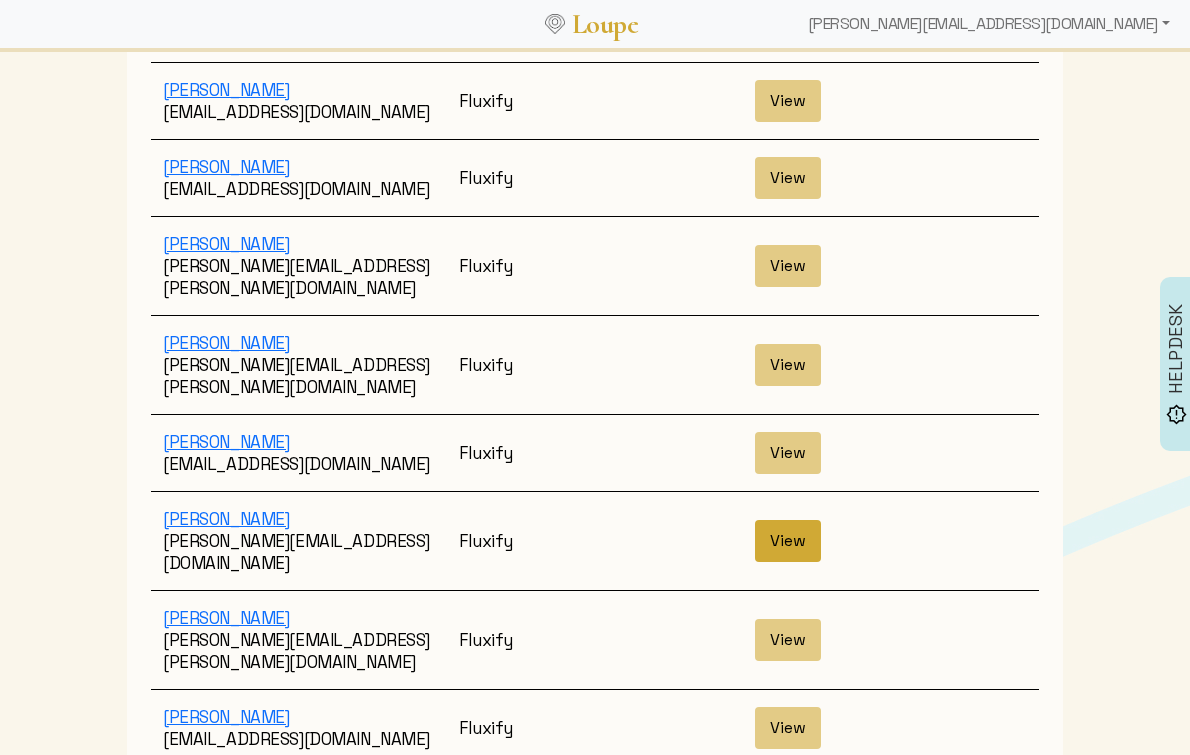 click on "View" 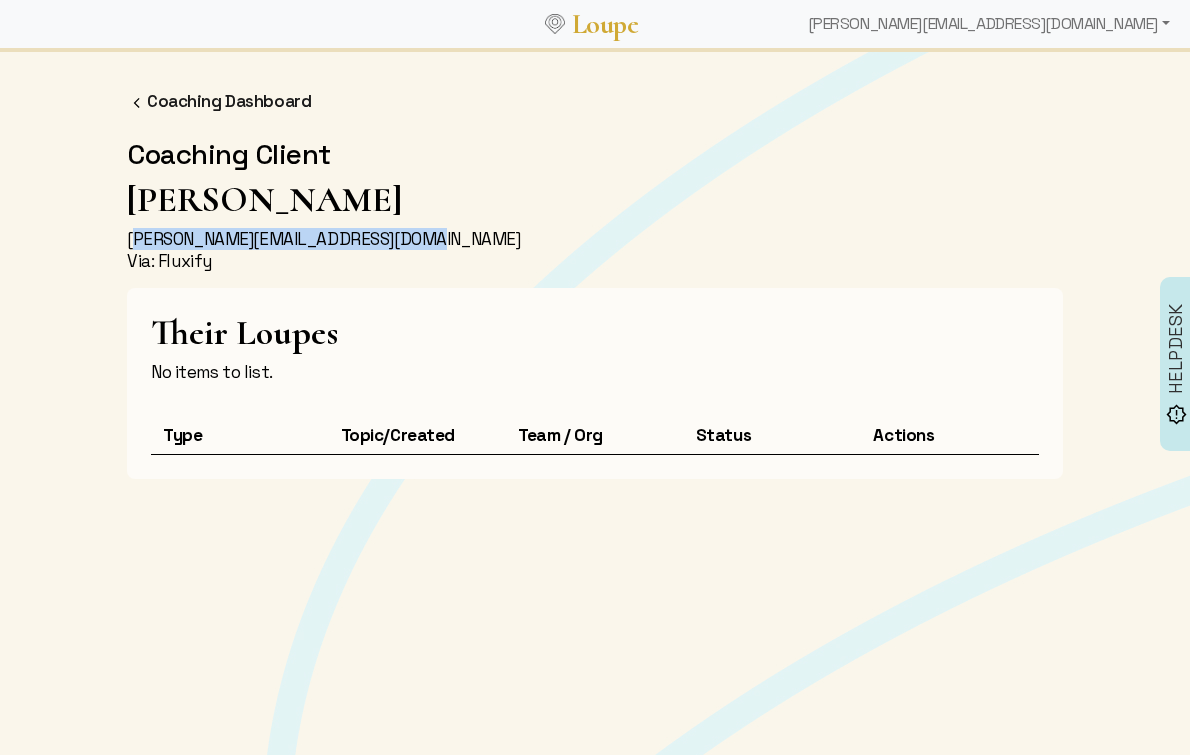 drag, startPoint x: 426, startPoint y: 239, endPoint x: 130, endPoint y: 235, distance: 296.02704 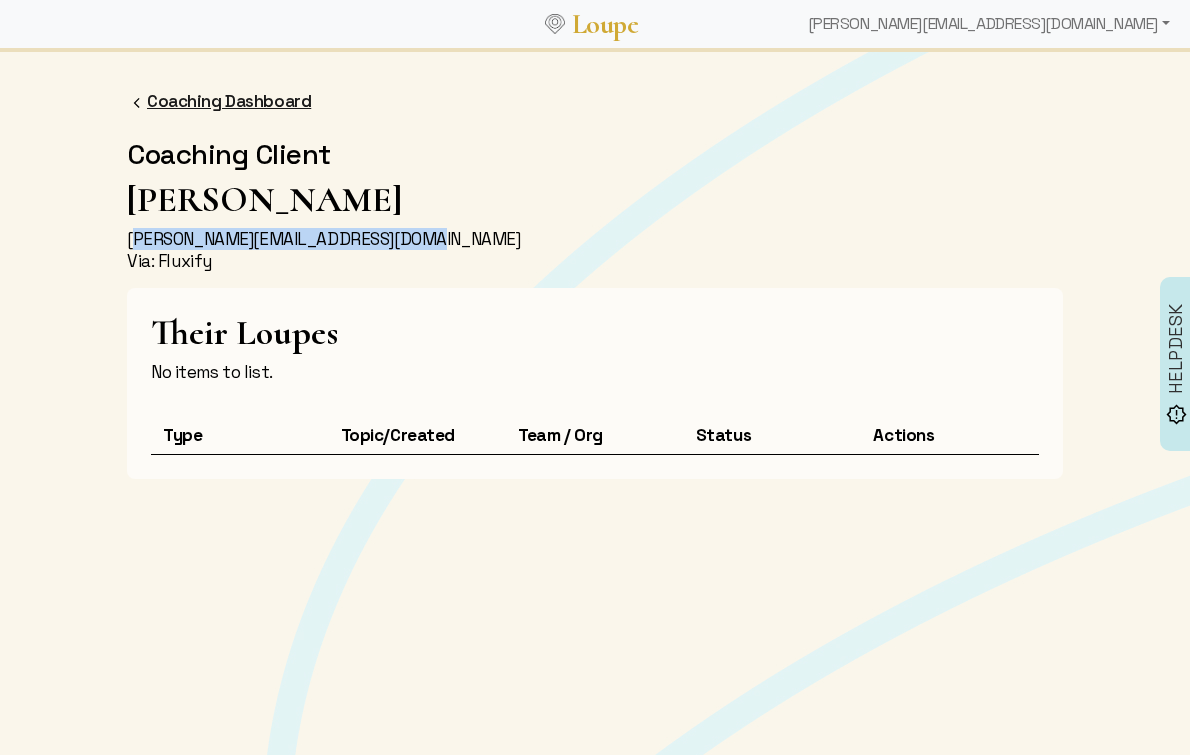 click on "Coaching Dashboard" 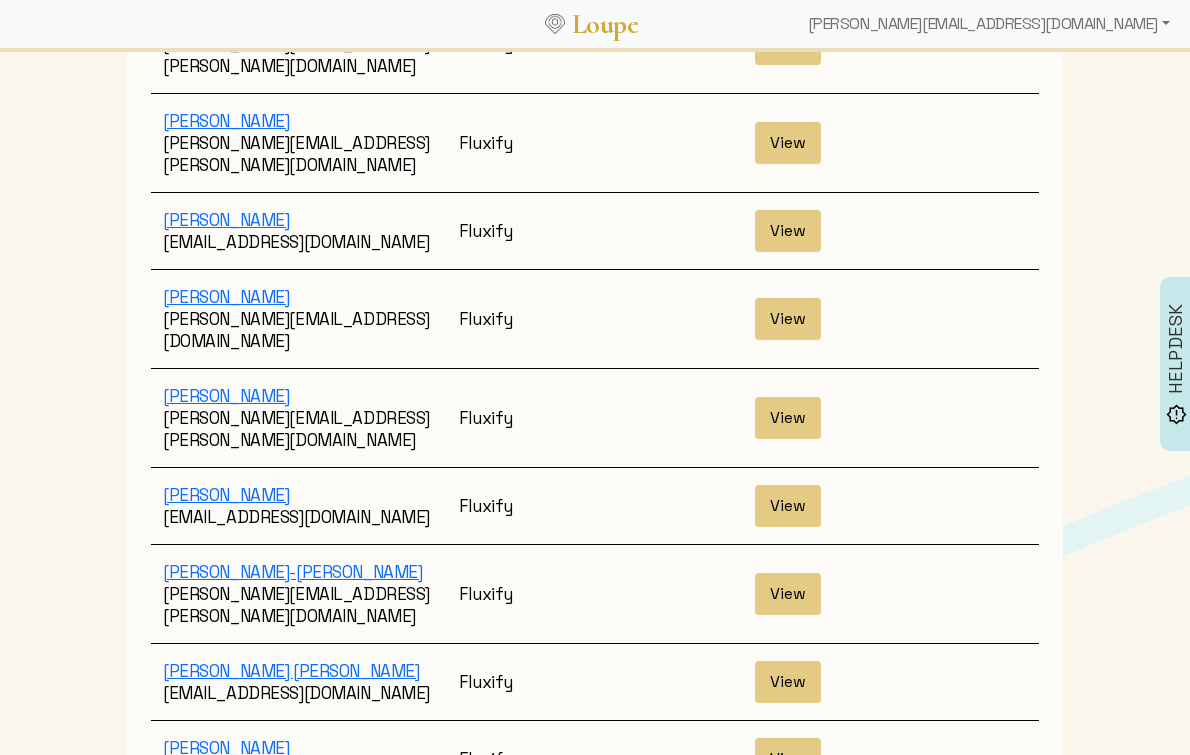 scroll, scrollTop: 3572, scrollLeft: 0, axis: vertical 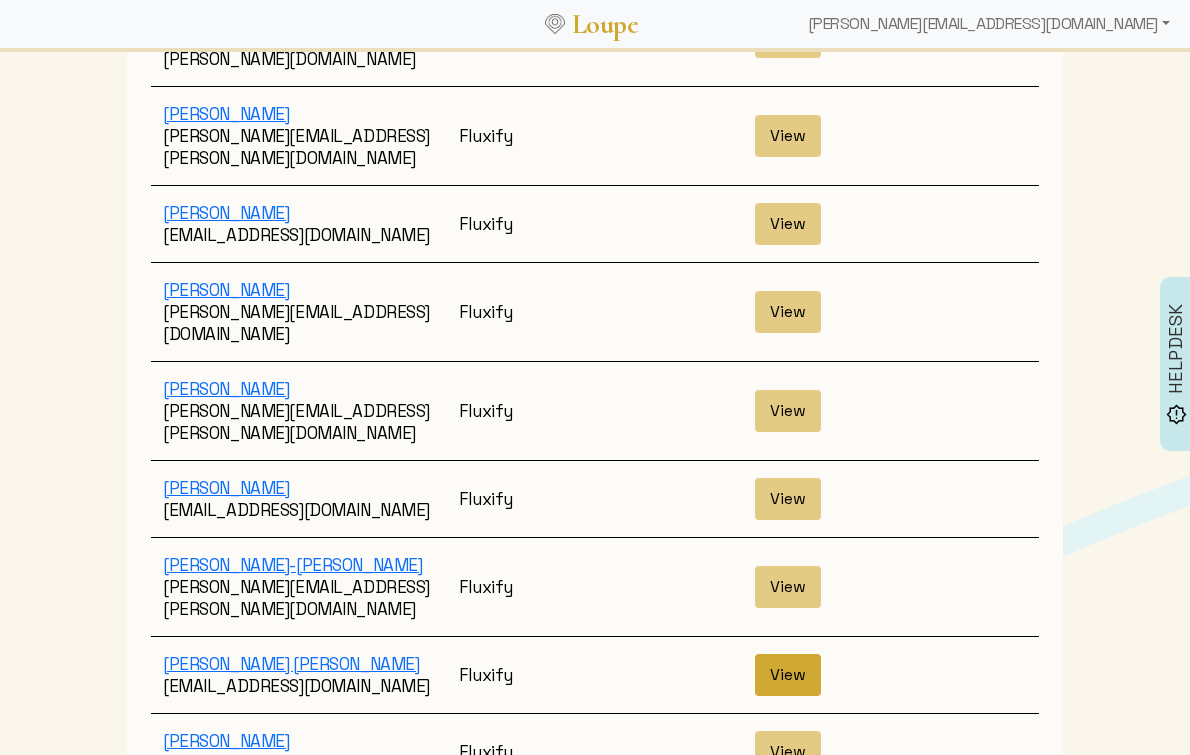 click on "View" 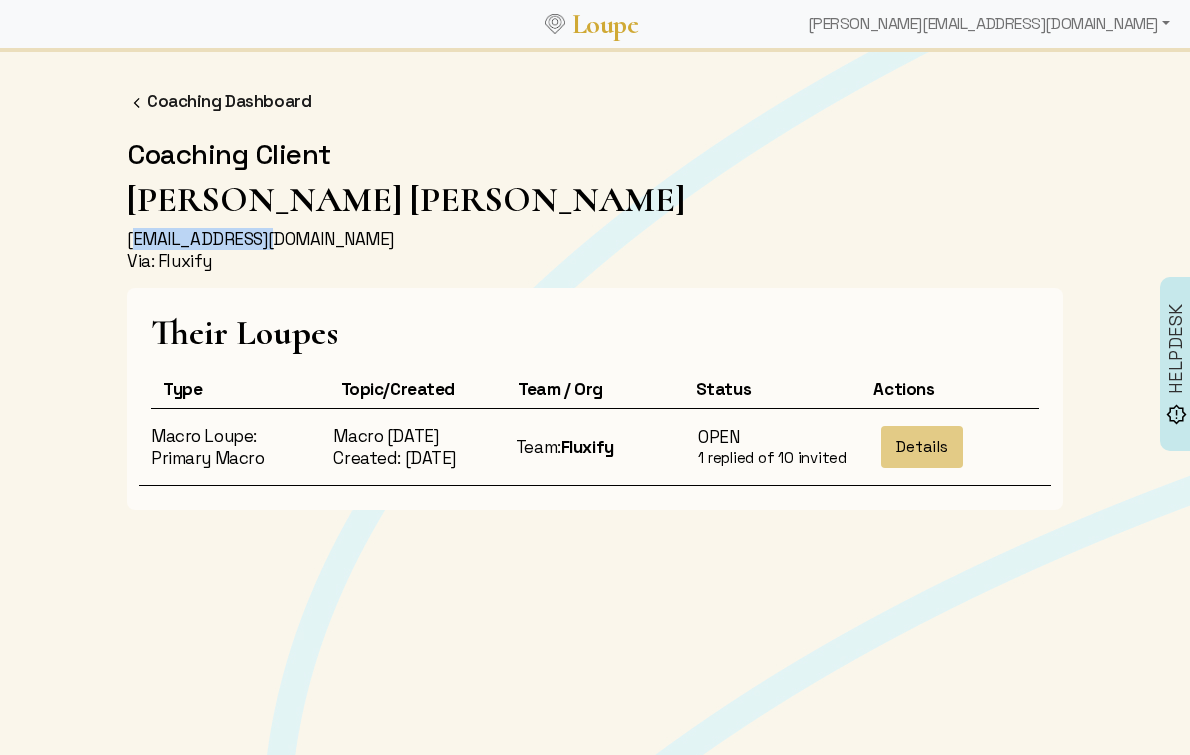 drag, startPoint x: 273, startPoint y: 240, endPoint x: 134, endPoint y: 226, distance: 139.70326 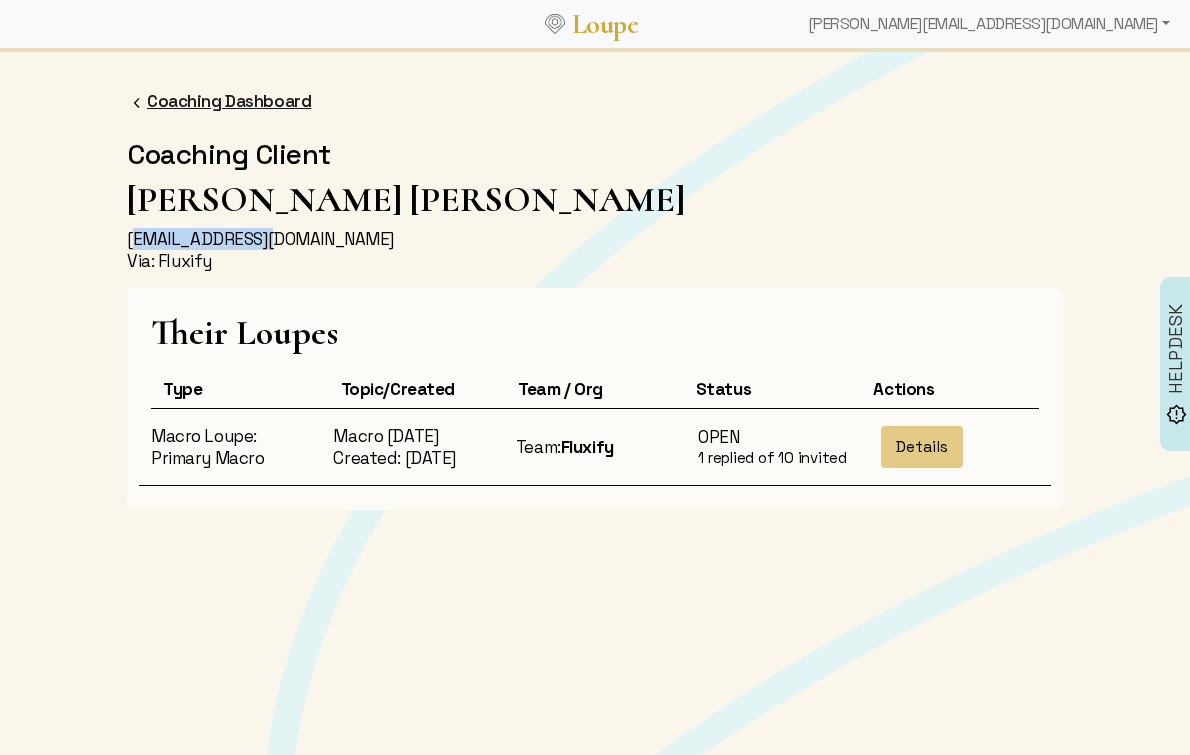 click on "Coaching Dashboard" 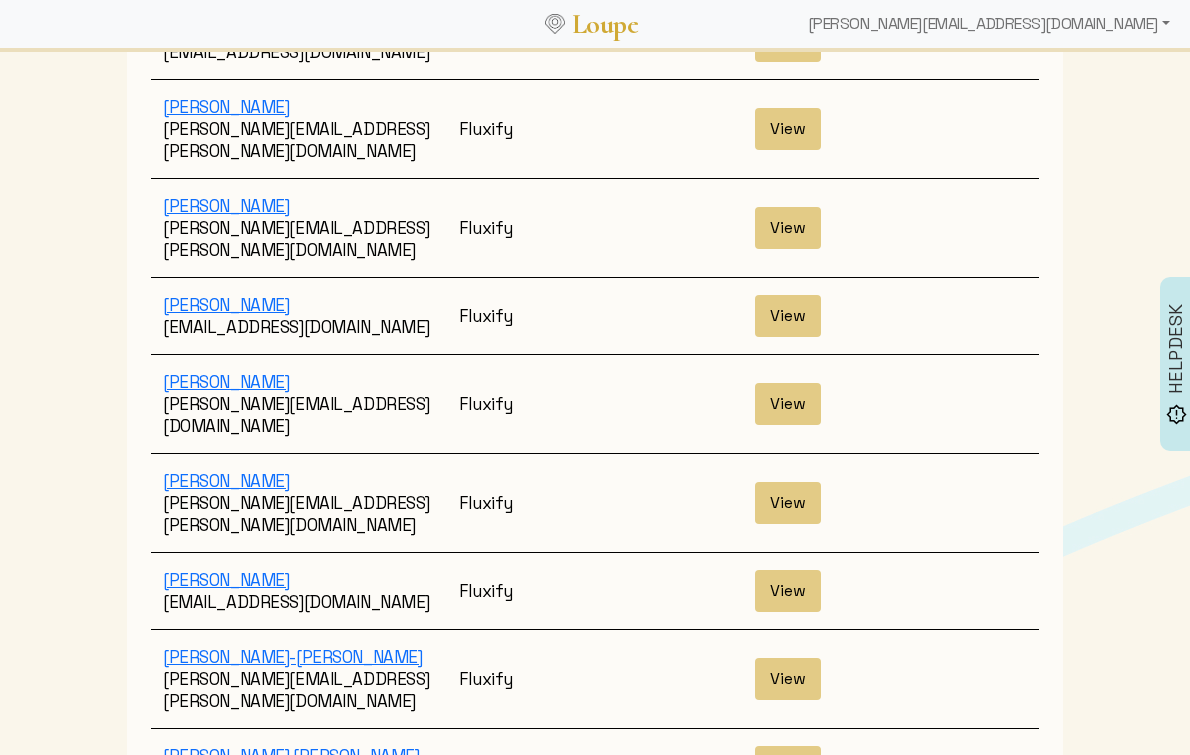 scroll, scrollTop: 3489, scrollLeft: 0, axis: vertical 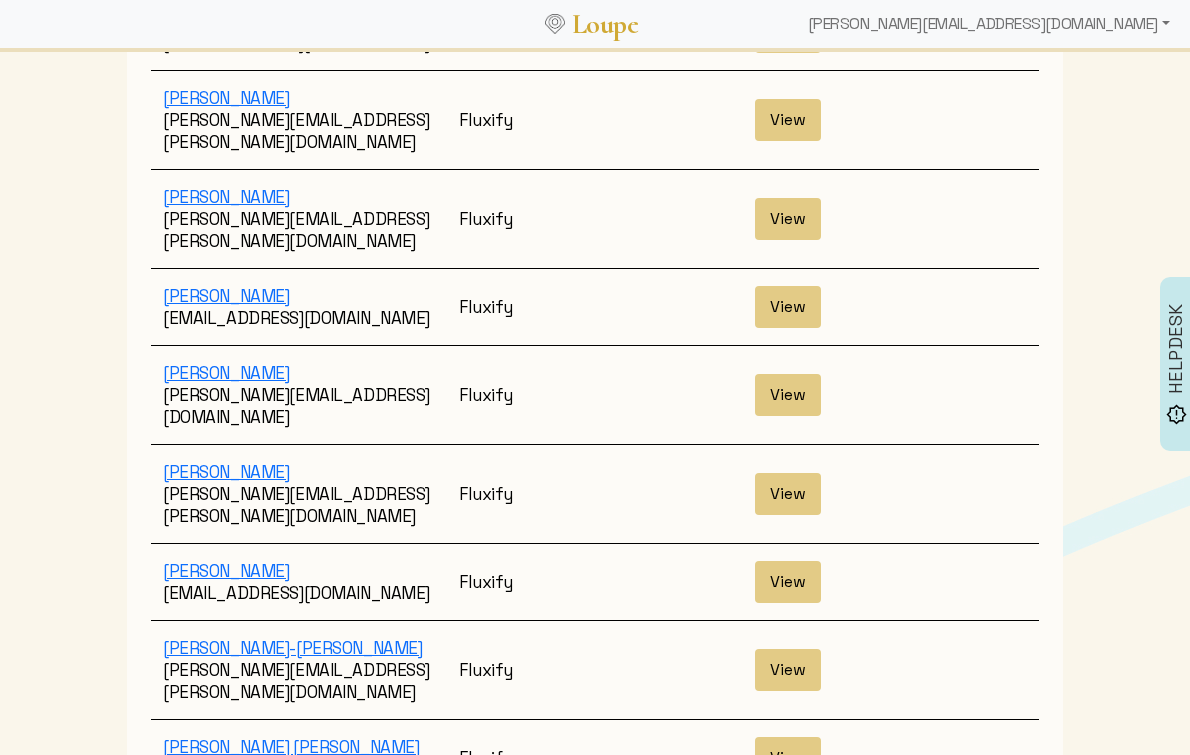 click on "View" 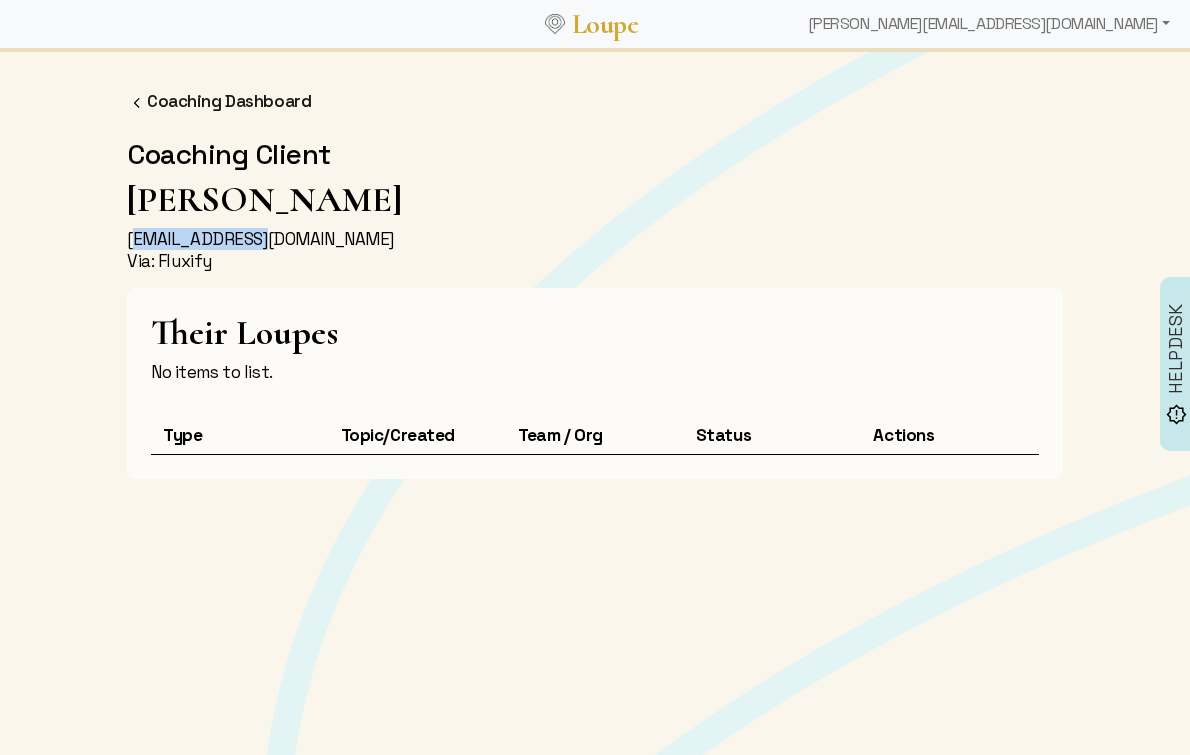 drag, startPoint x: 295, startPoint y: 237, endPoint x: 116, endPoint y: 237, distance: 179 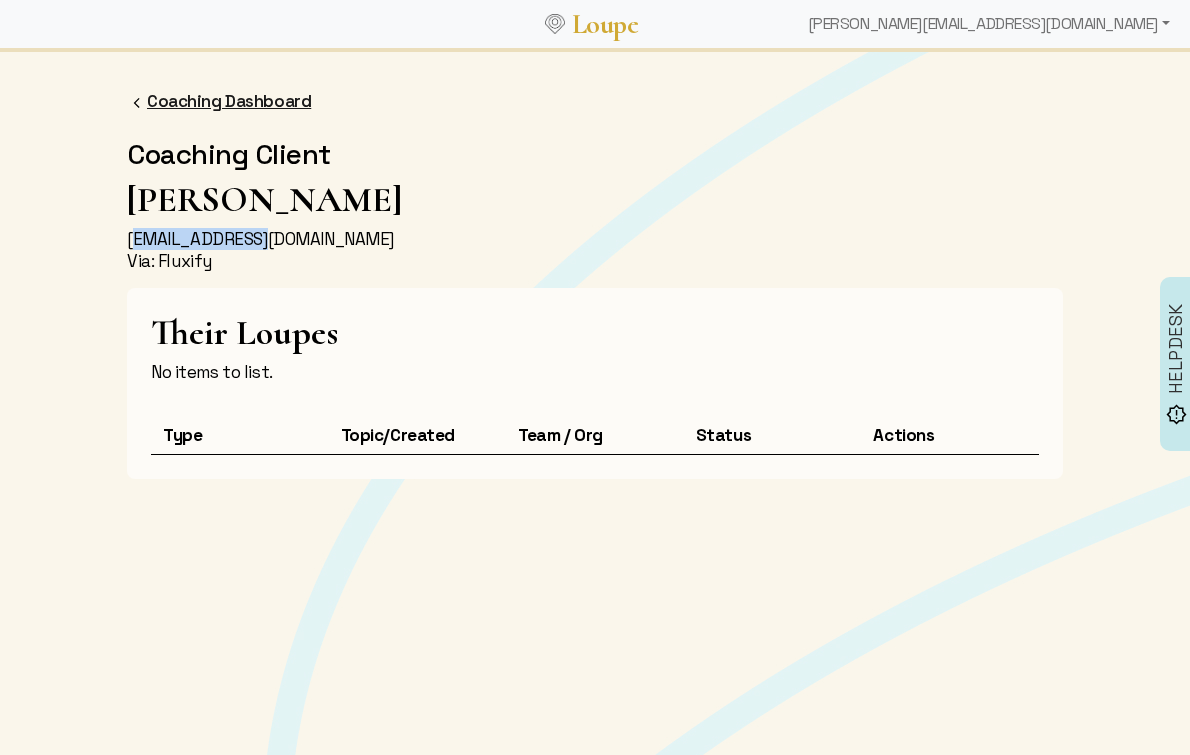 click on "Coaching Dashboard" 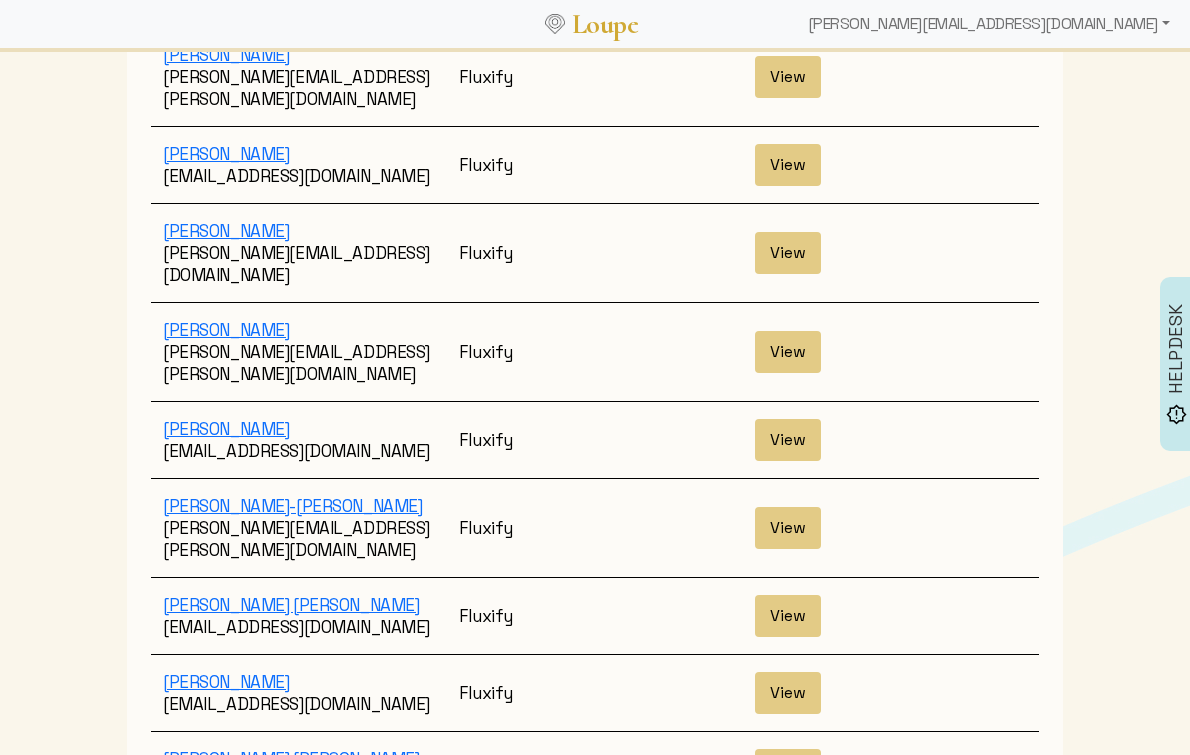 scroll, scrollTop: 3679, scrollLeft: 0, axis: vertical 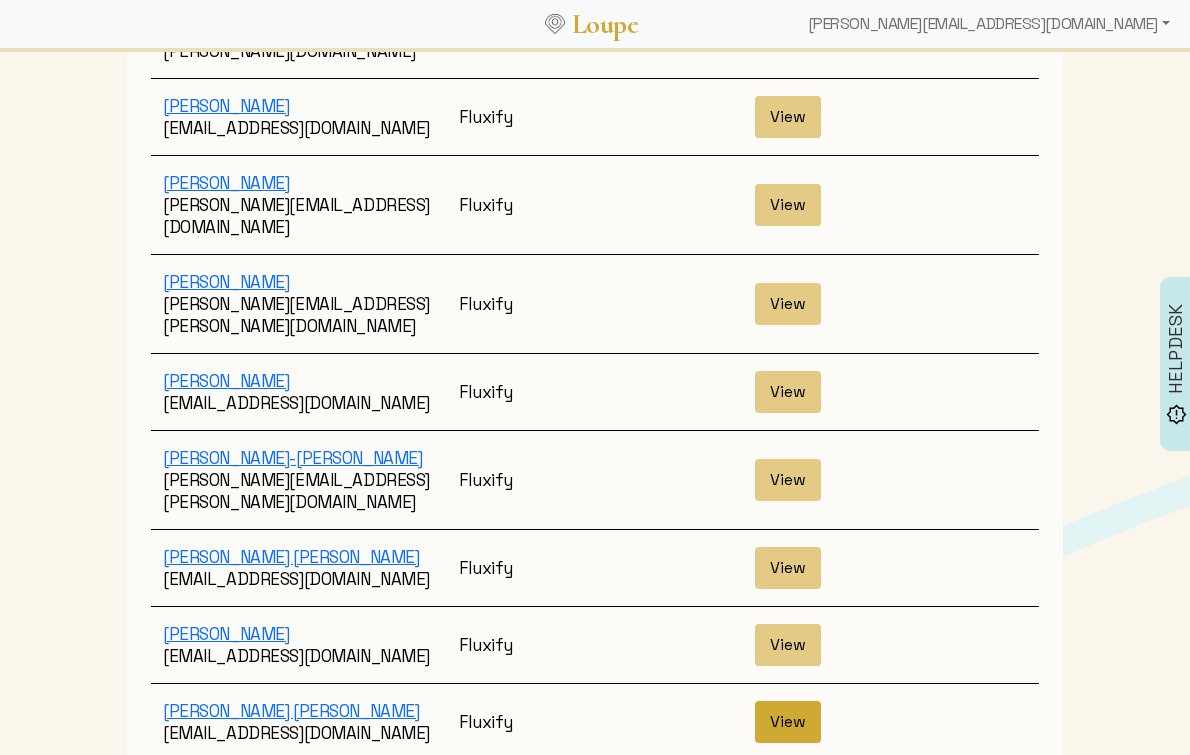 click on "View" 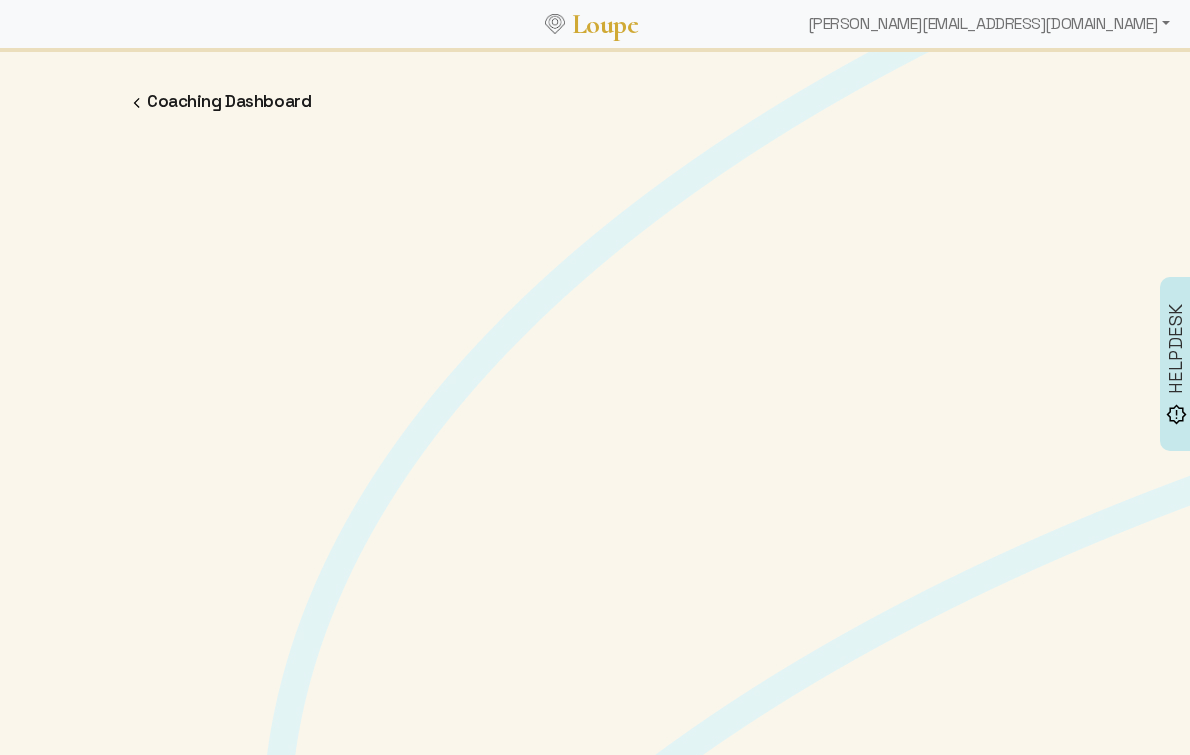 scroll, scrollTop: 0, scrollLeft: 0, axis: both 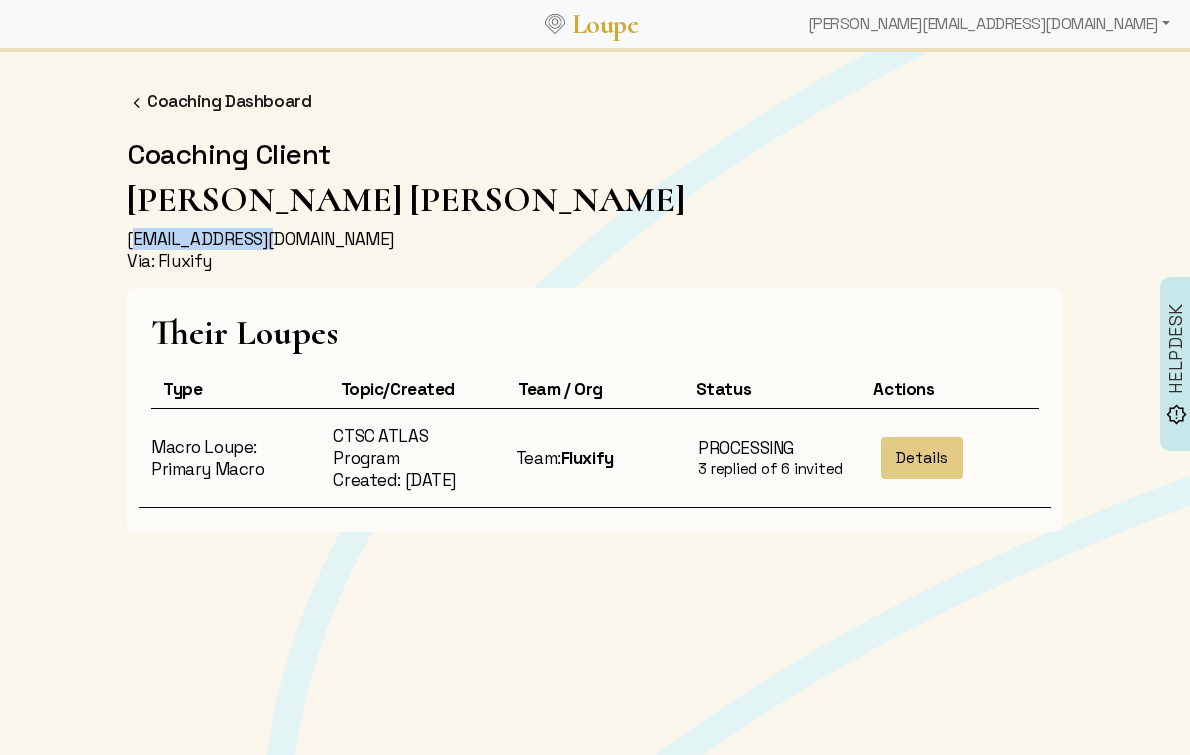drag, startPoint x: 380, startPoint y: 239, endPoint x: 111, endPoint y: 235, distance: 269.02972 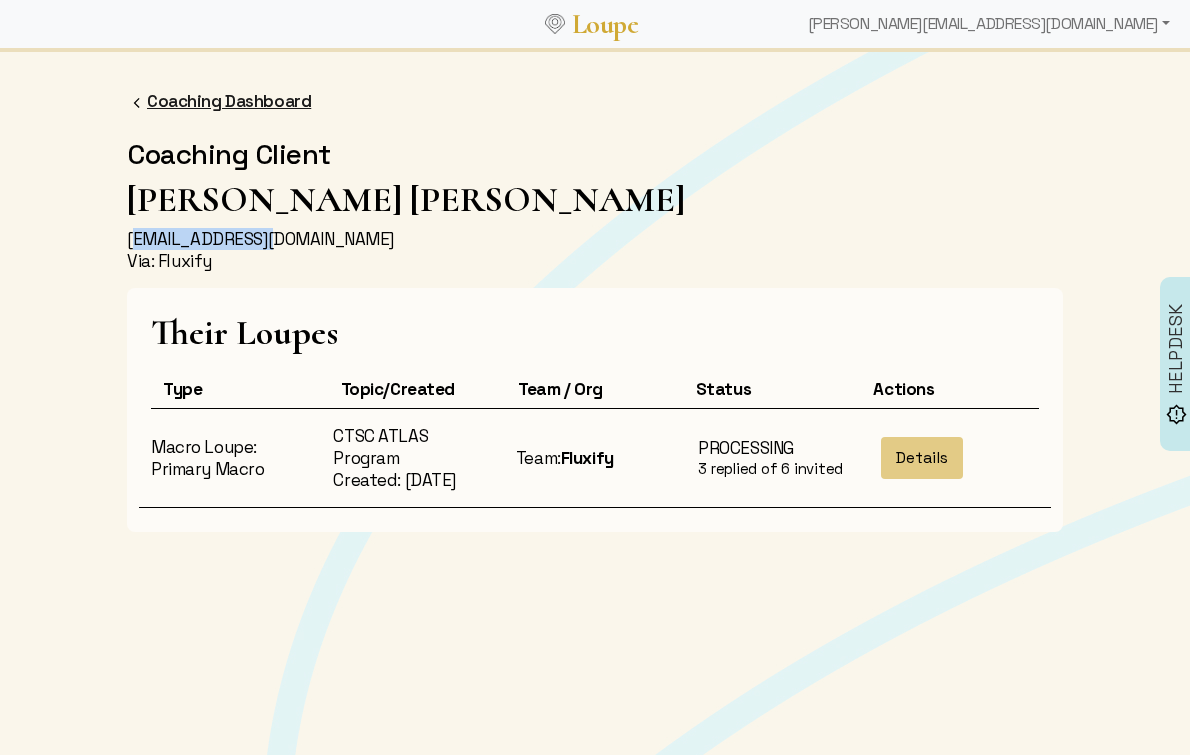 click on "Coaching Dashboard" 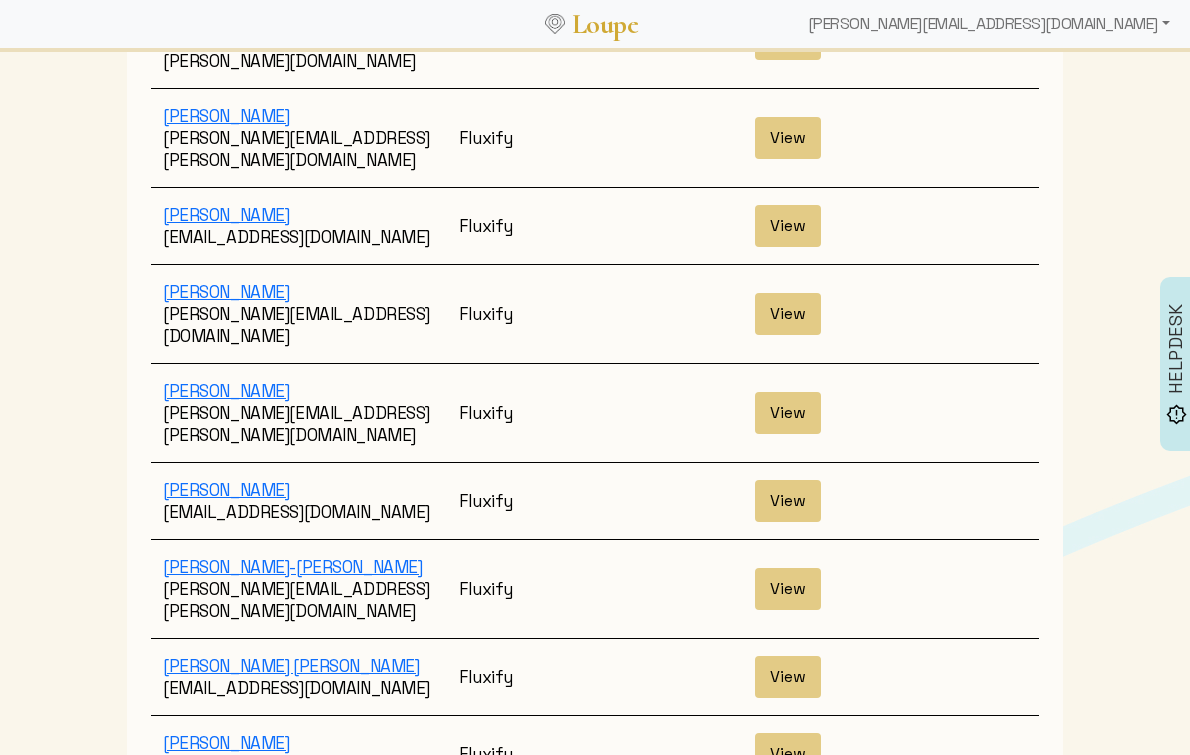 scroll, scrollTop: 3593, scrollLeft: 0, axis: vertical 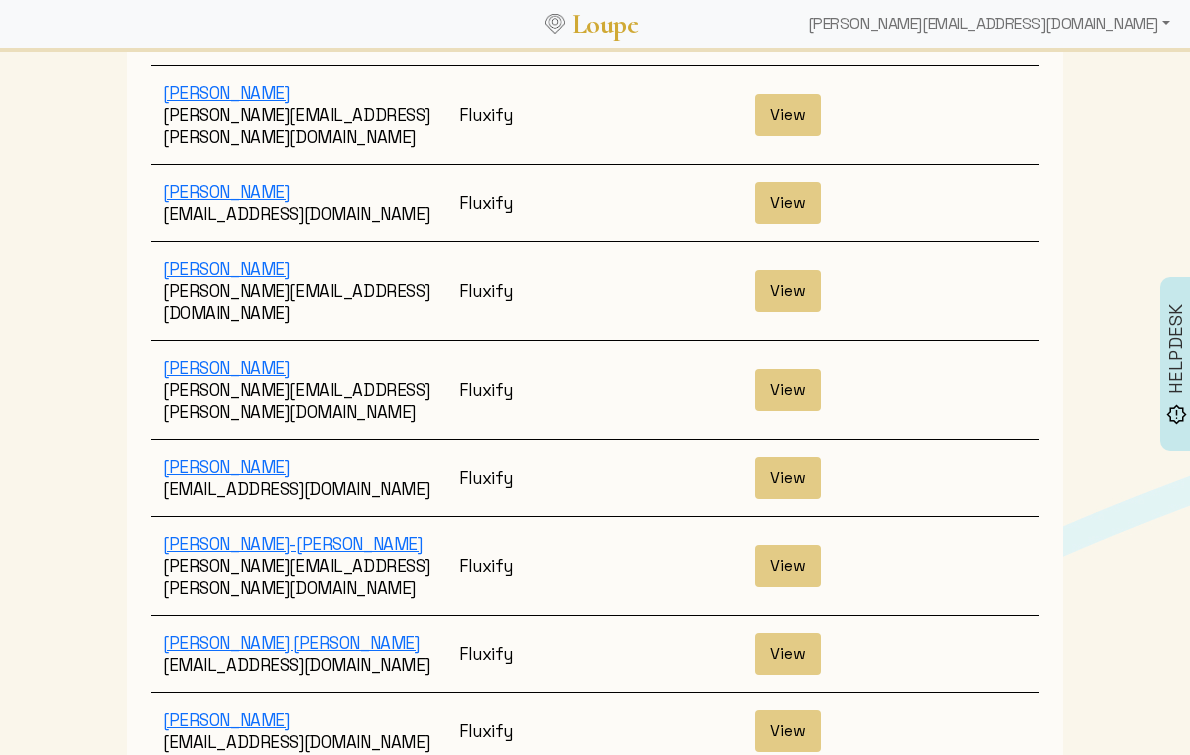 click on "View" 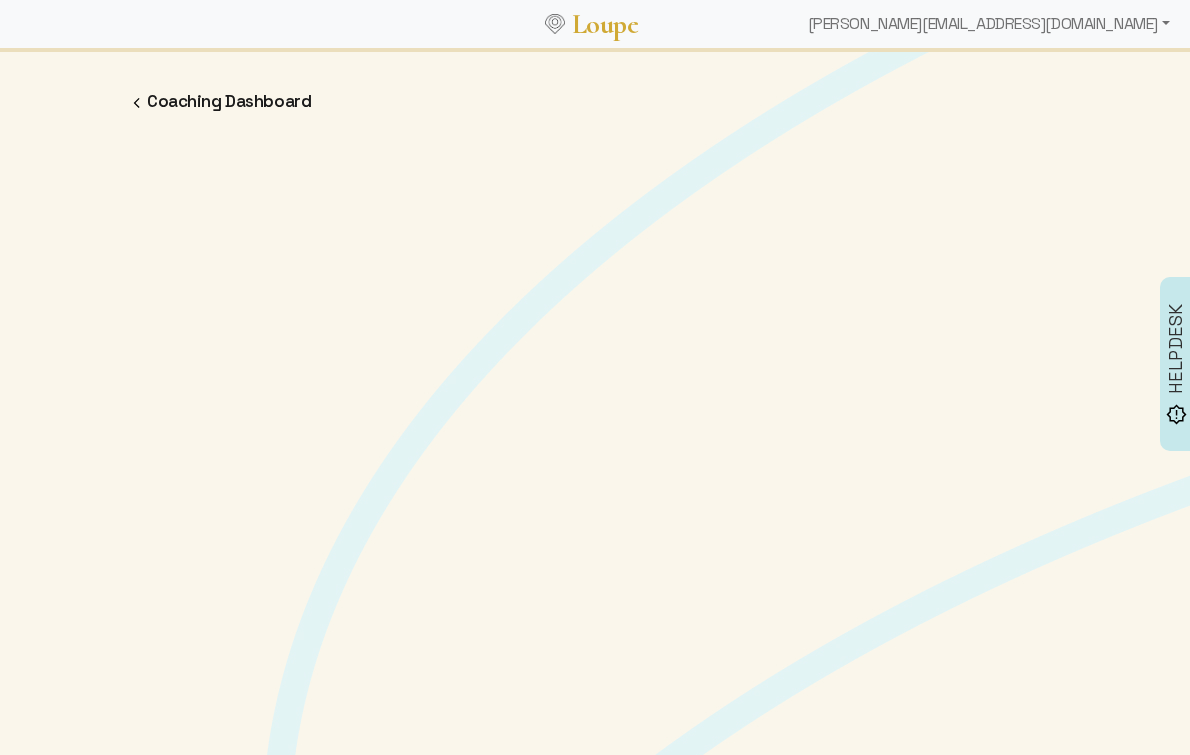 scroll, scrollTop: 0, scrollLeft: 0, axis: both 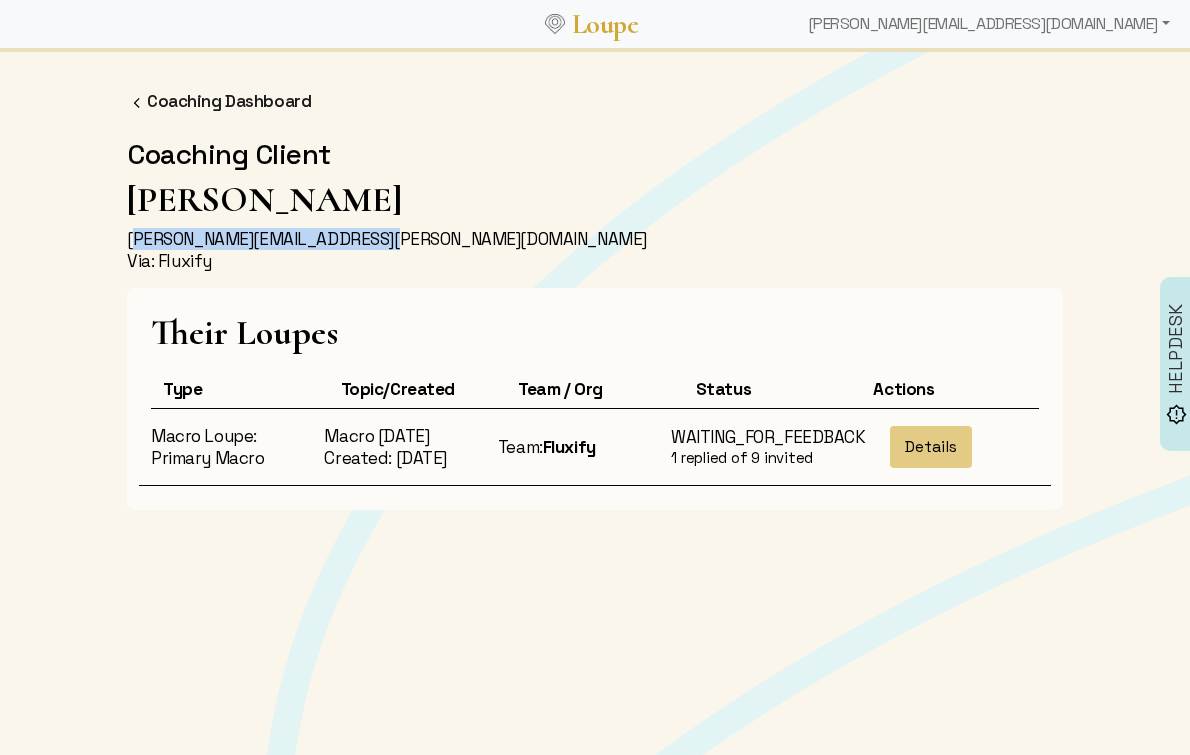 drag, startPoint x: 375, startPoint y: 230, endPoint x: 120, endPoint y: 234, distance: 255.03137 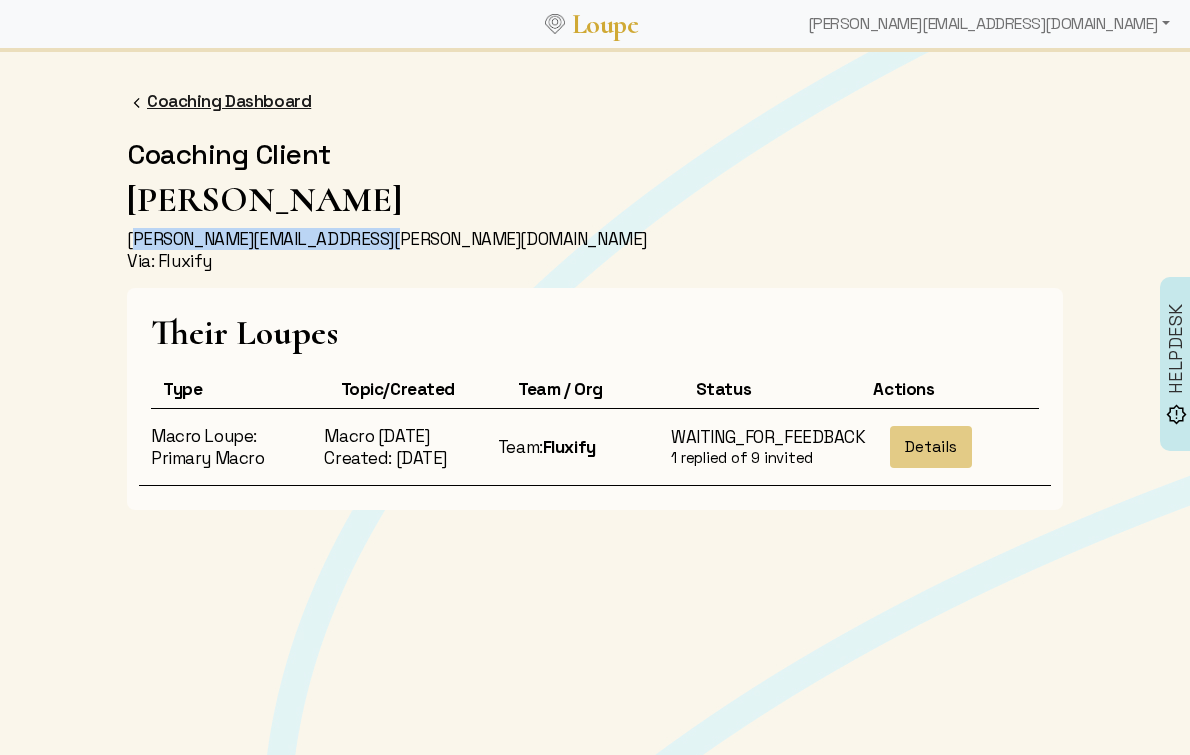 click on "Coaching Dashboard" 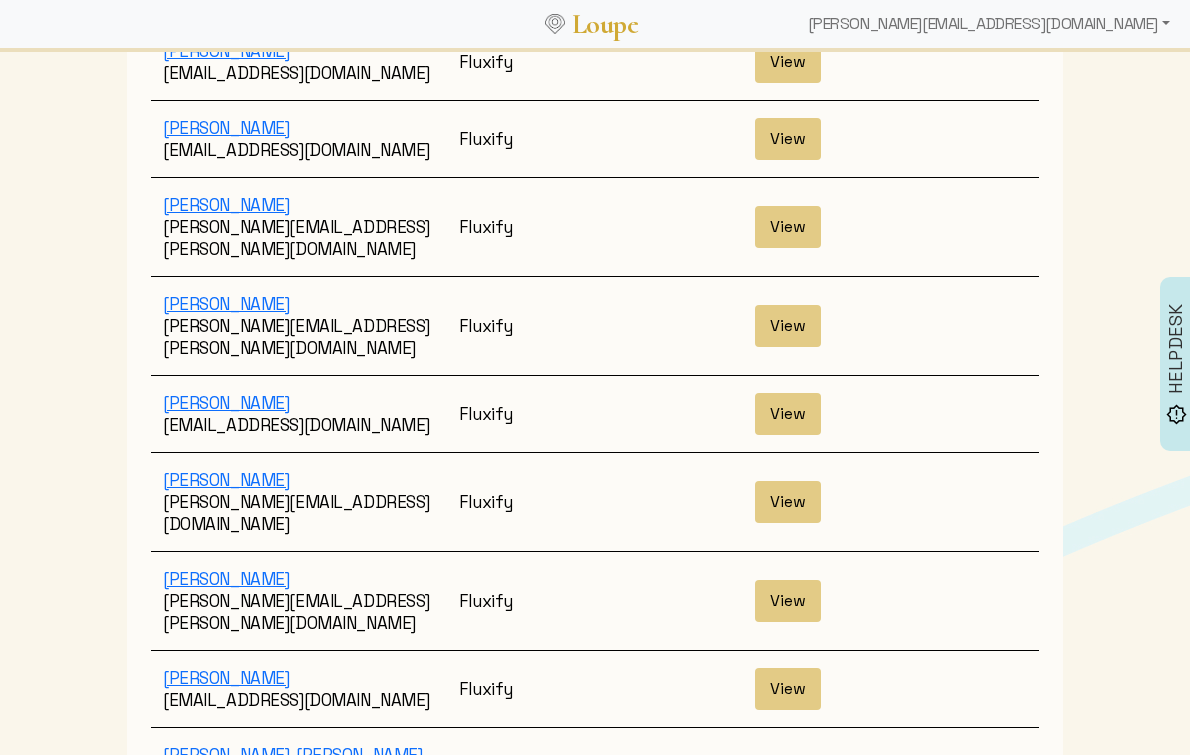 scroll, scrollTop: 3679, scrollLeft: 0, axis: vertical 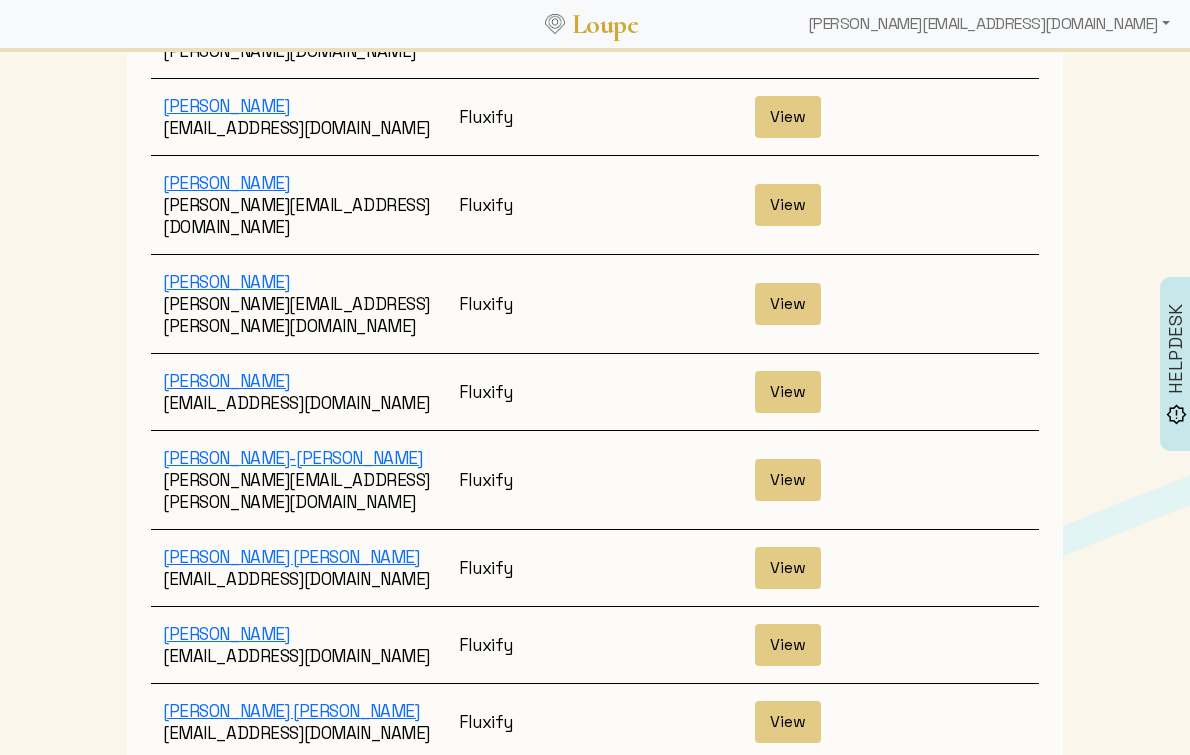 click on "2 (current)" 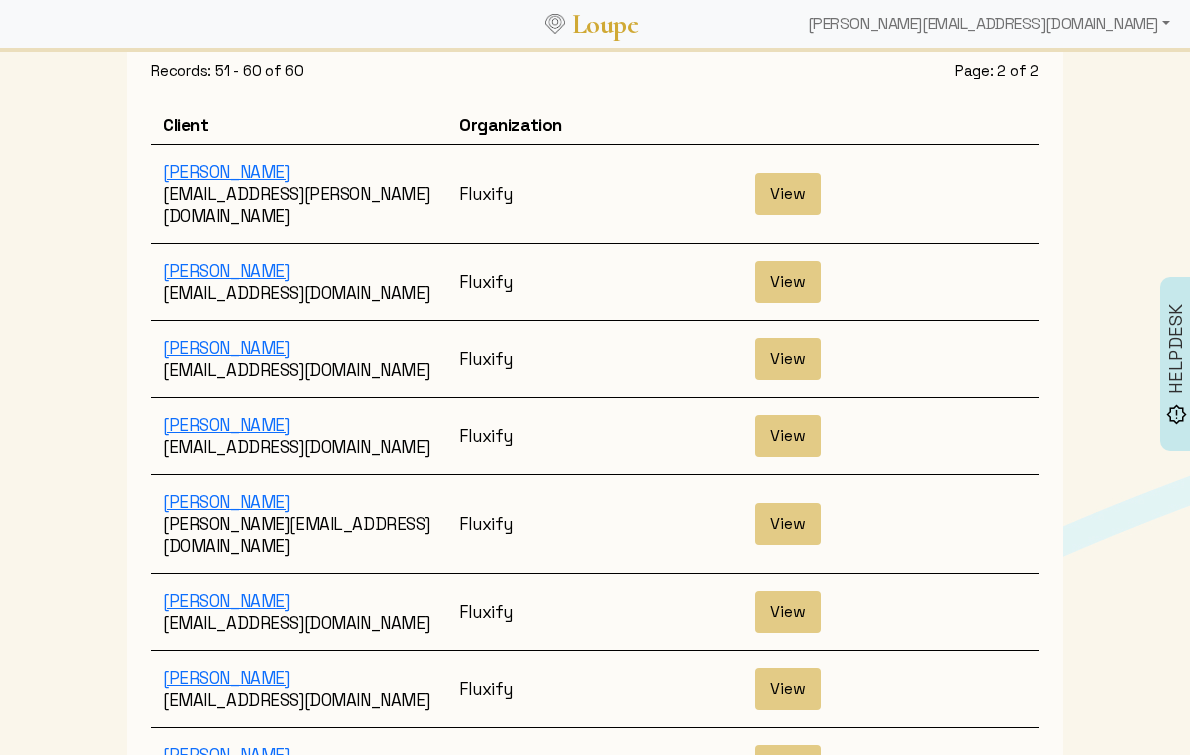 scroll, scrollTop: 109, scrollLeft: 0, axis: vertical 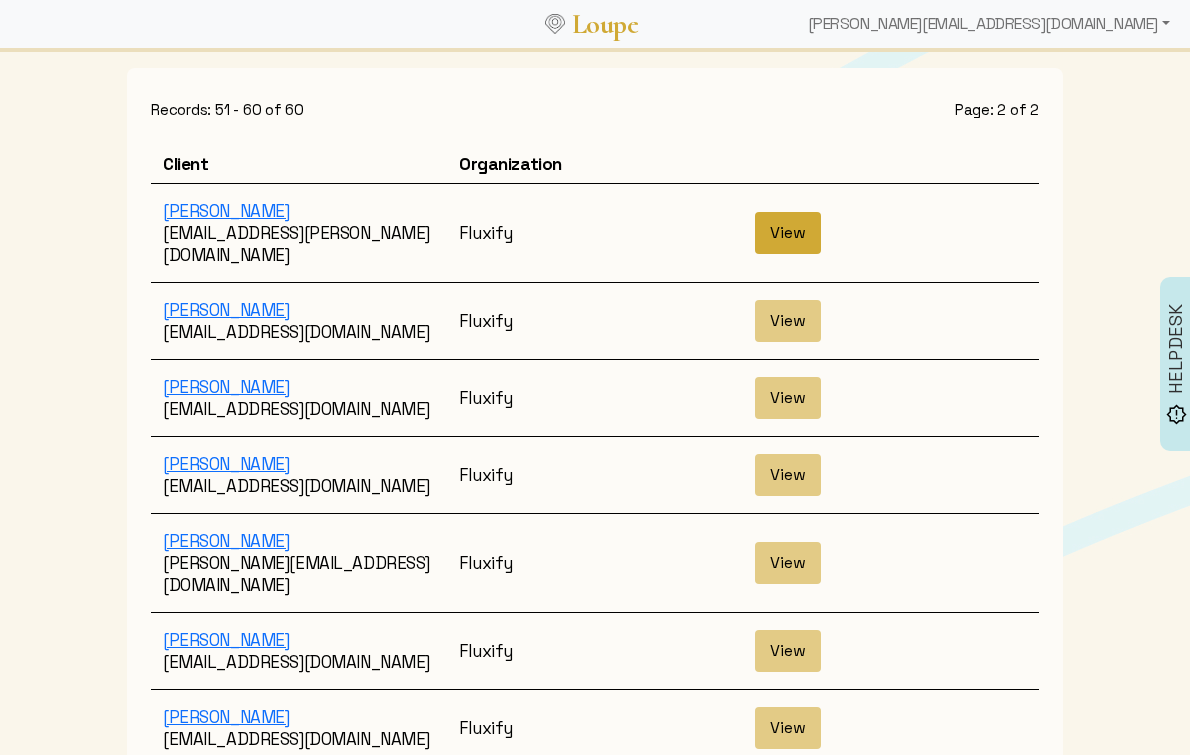 click on "View" 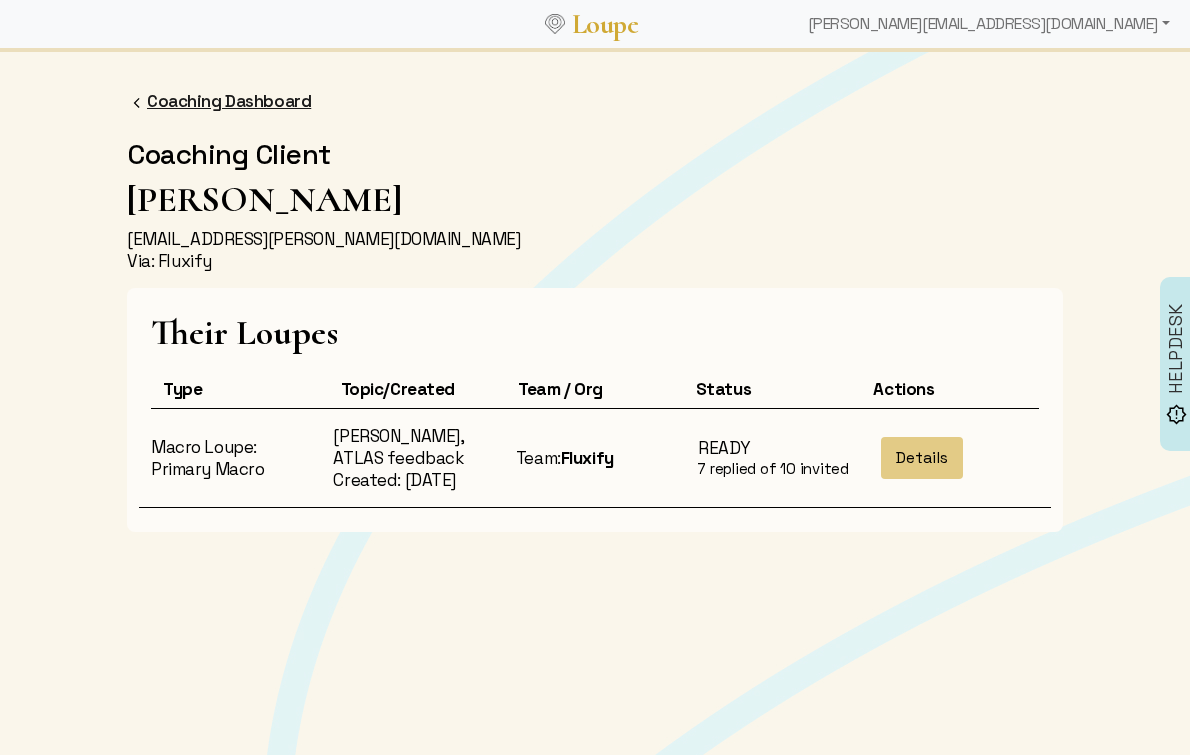 click on "Coaching Dashboard" 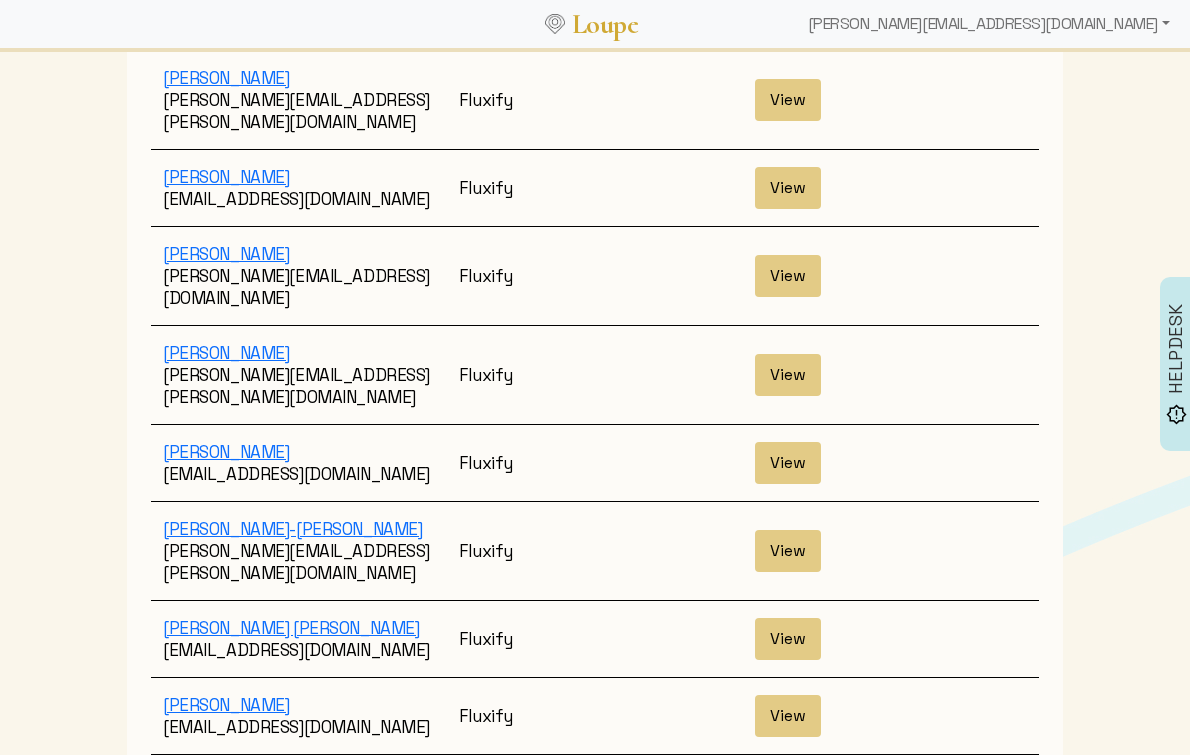 scroll, scrollTop: 3679, scrollLeft: 0, axis: vertical 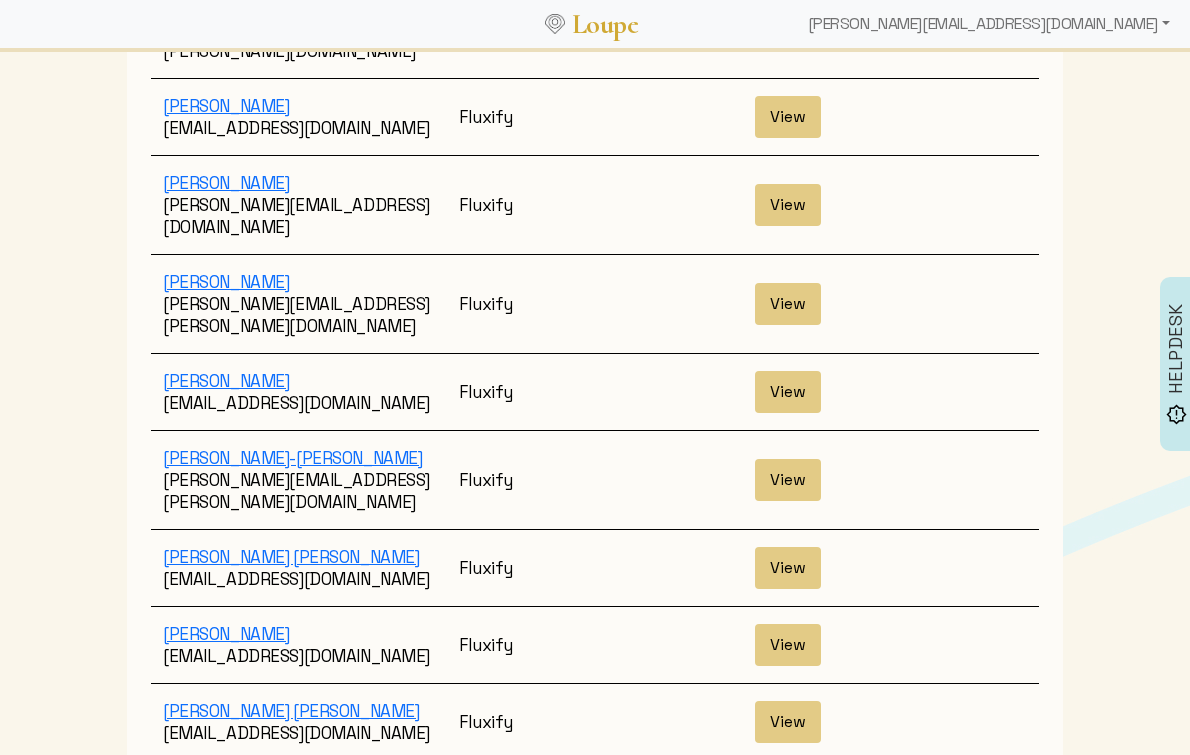 click on "Page Size: 50  1   2   5   10   20   50   100" 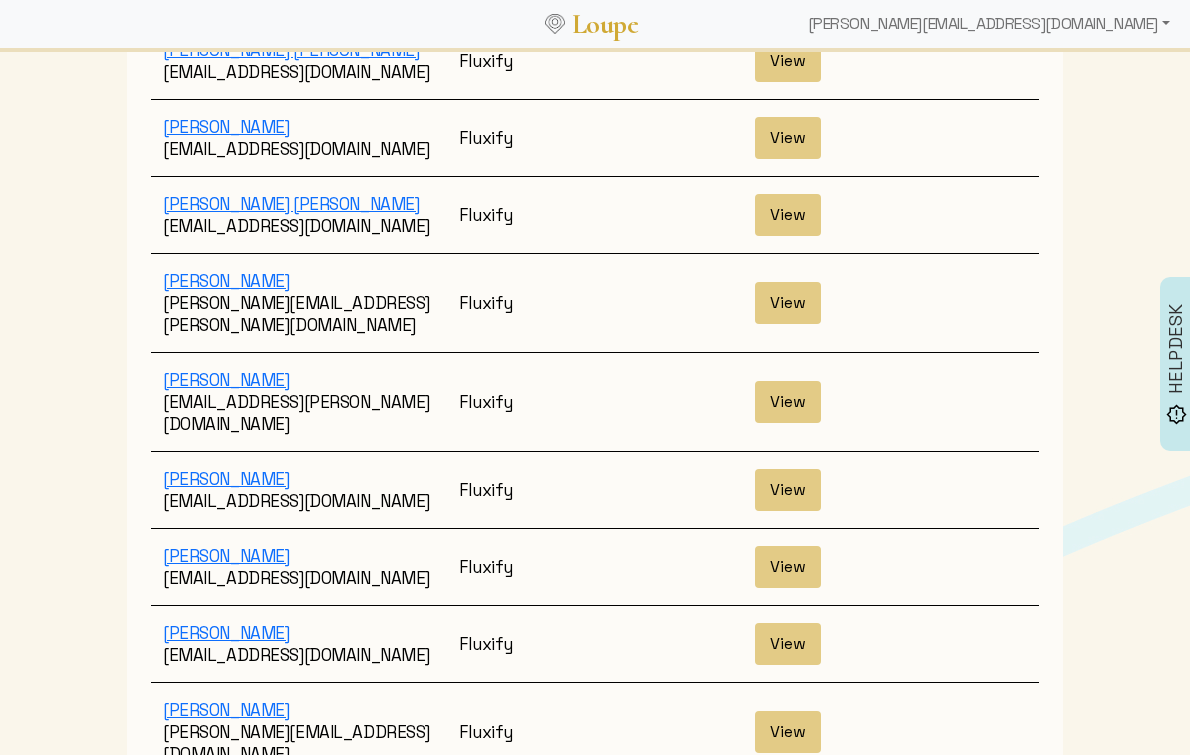 scroll, scrollTop: 3917, scrollLeft: 0, axis: vertical 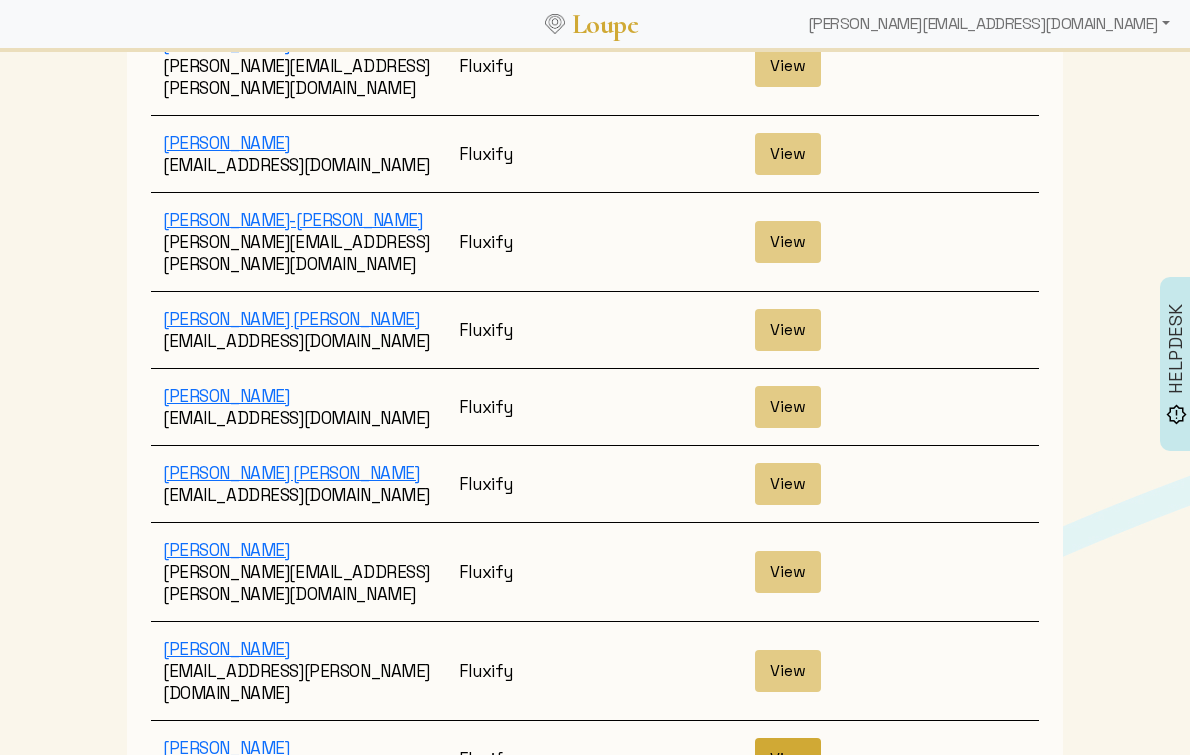 click on "View" 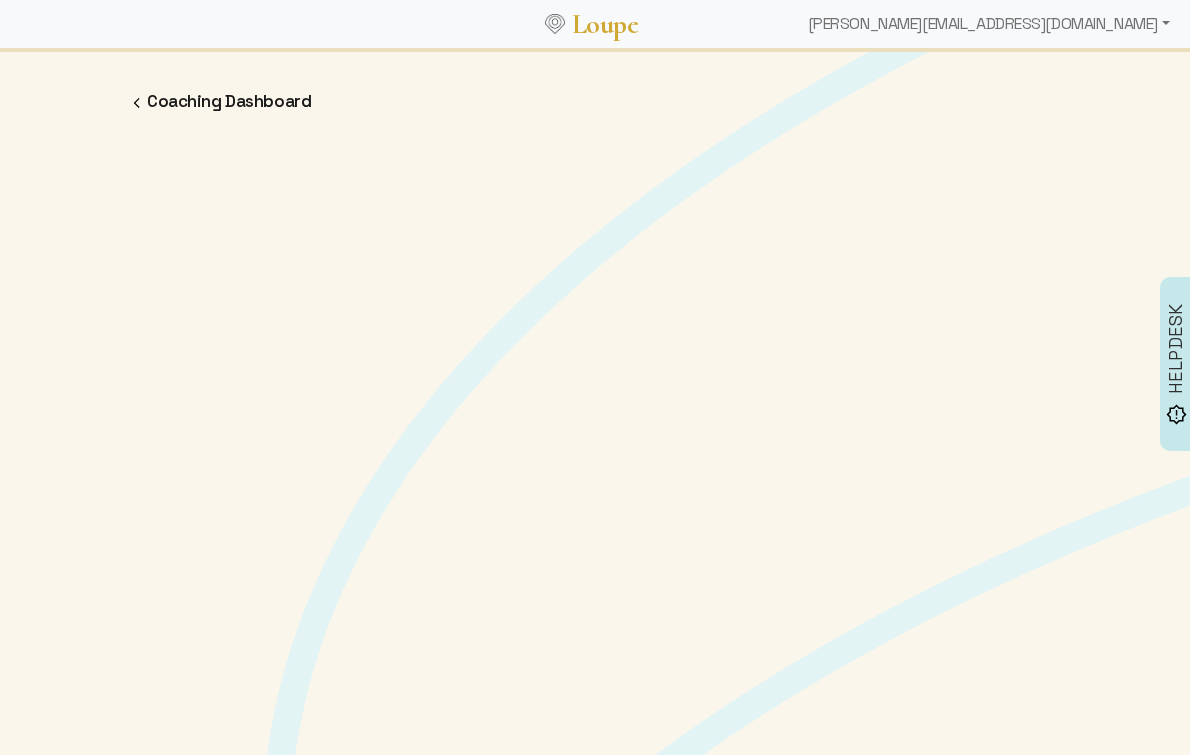scroll, scrollTop: 0, scrollLeft: 0, axis: both 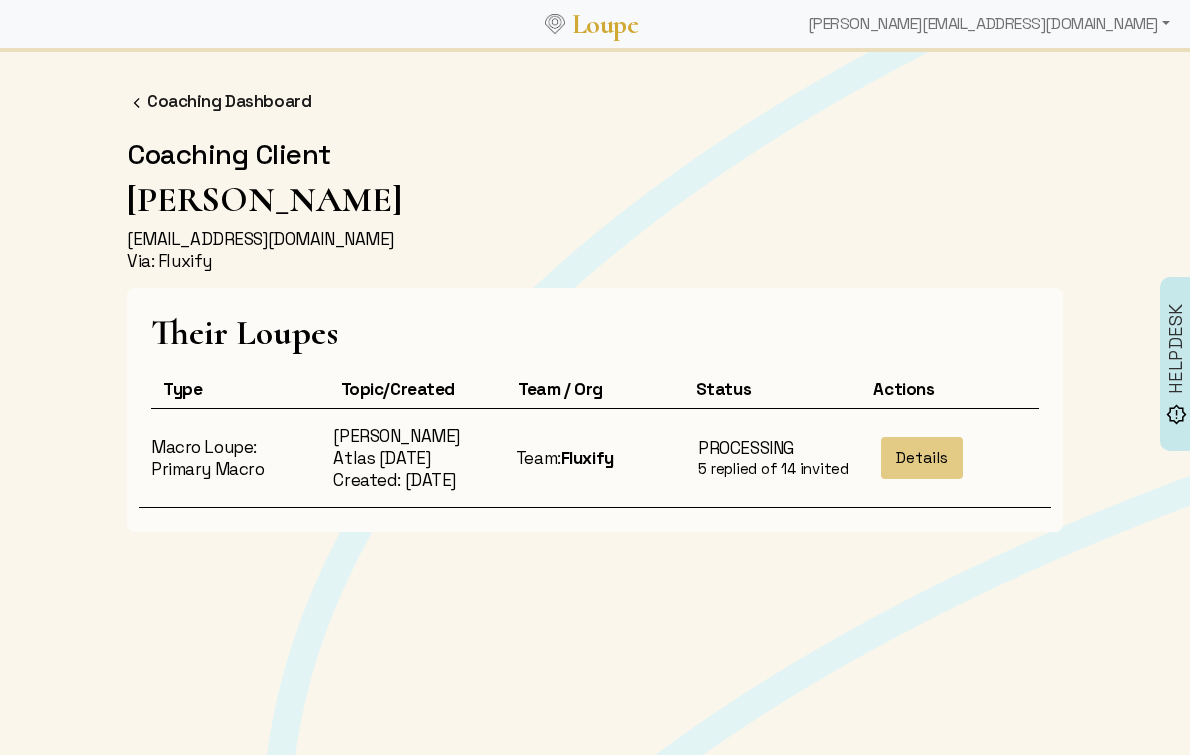 drag, startPoint x: 521, startPoint y: 240, endPoint x: 100, endPoint y: 240, distance: 421 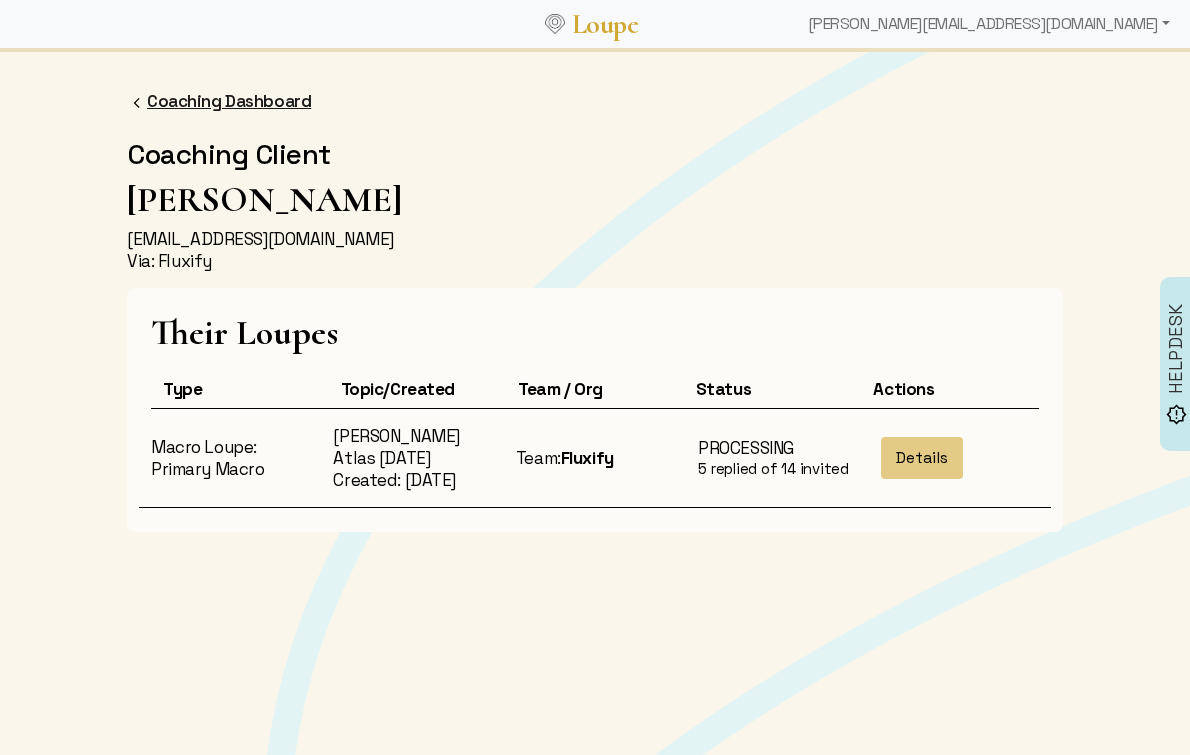 click on "Coaching Dashboard" 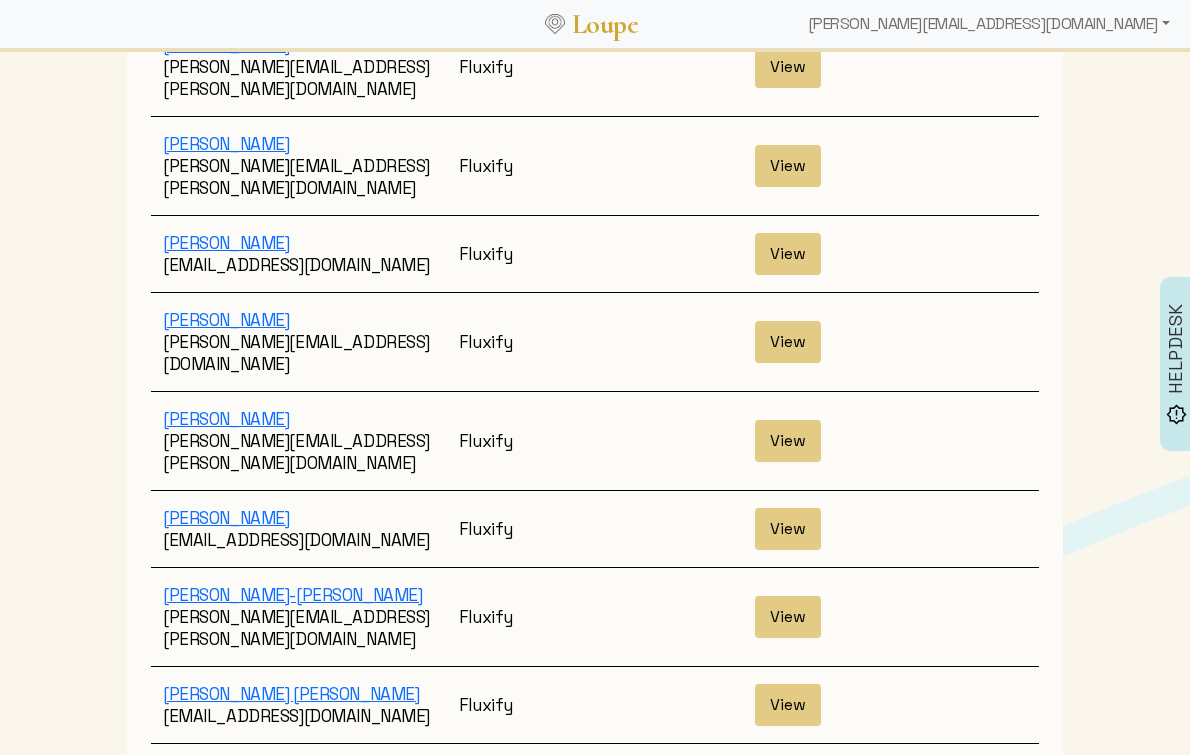 scroll, scrollTop: 3679, scrollLeft: 0, axis: vertical 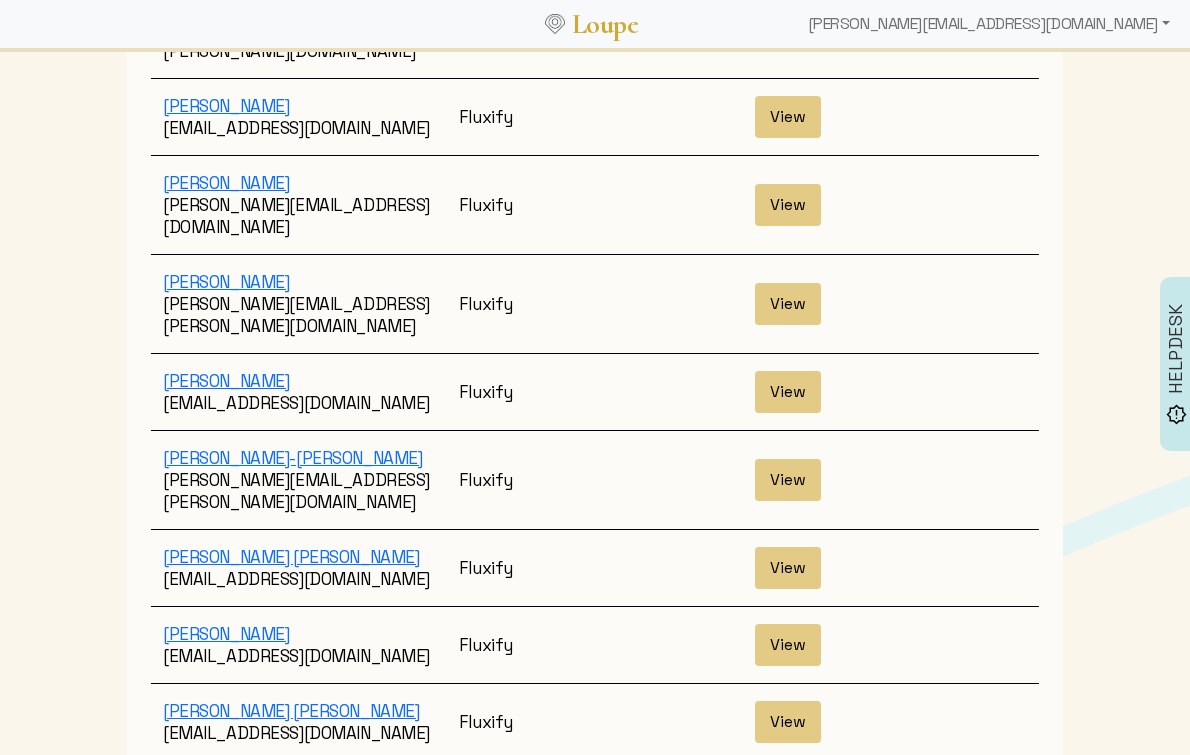 click on "2 (current)" 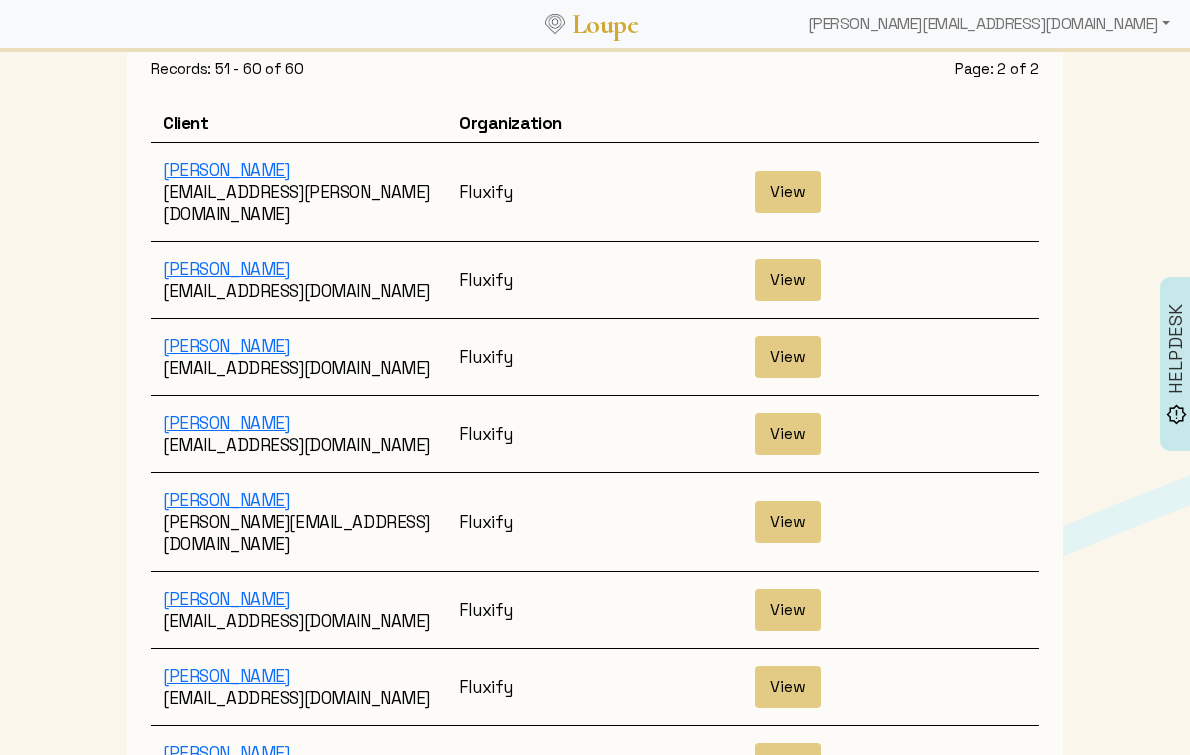 scroll, scrollTop: 149, scrollLeft: 0, axis: vertical 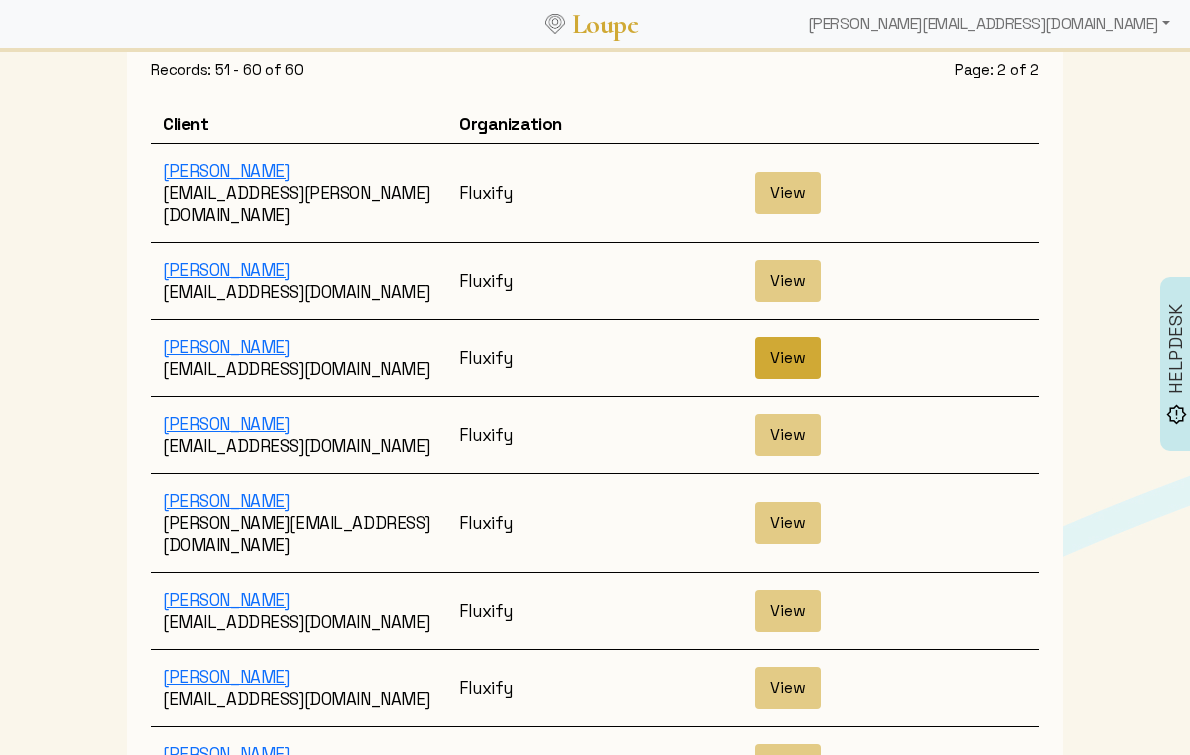 click on "View" 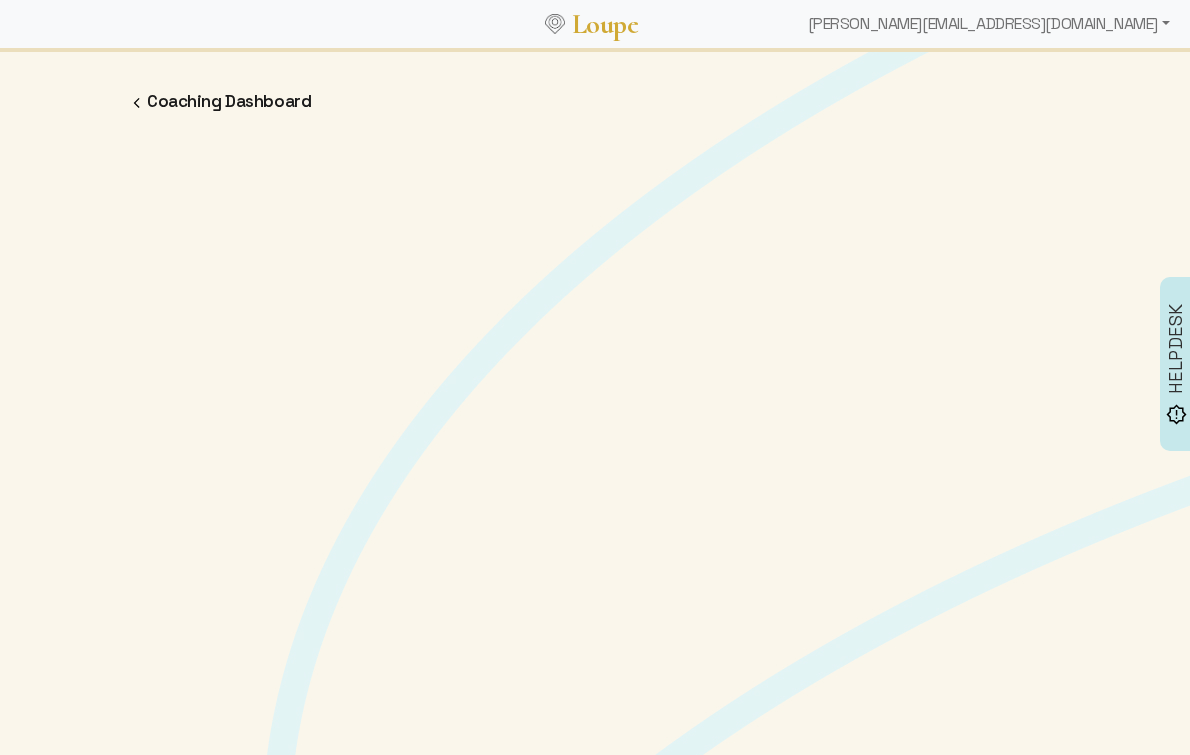 scroll, scrollTop: 0, scrollLeft: 0, axis: both 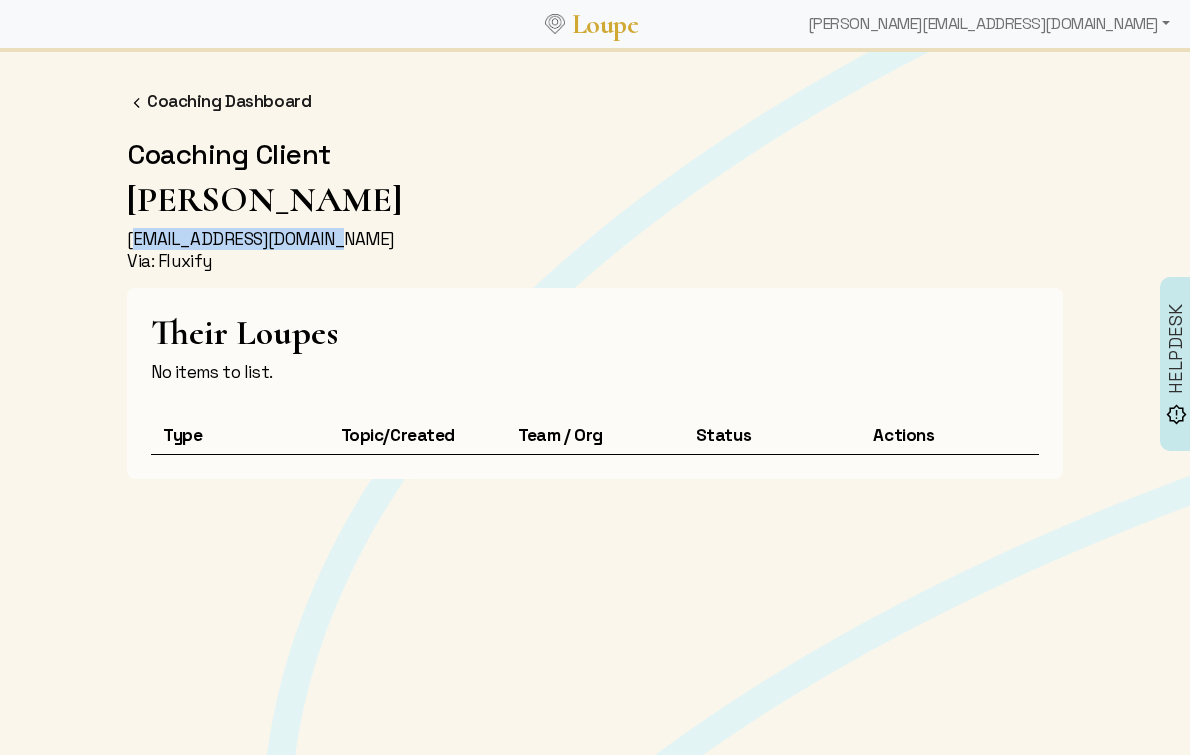drag, startPoint x: 378, startPoint y: 246, endPoint x: 121, endPoint y: 232, distance: 257.38104 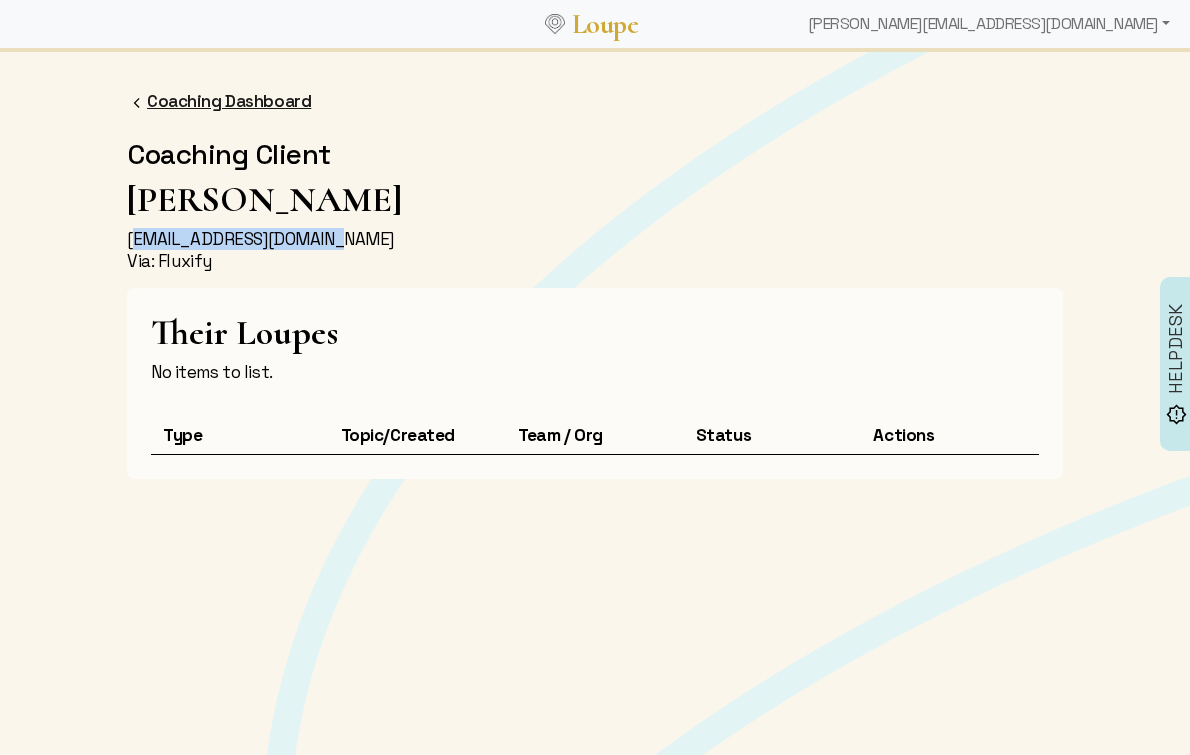 click on "Coaching Dashboard" 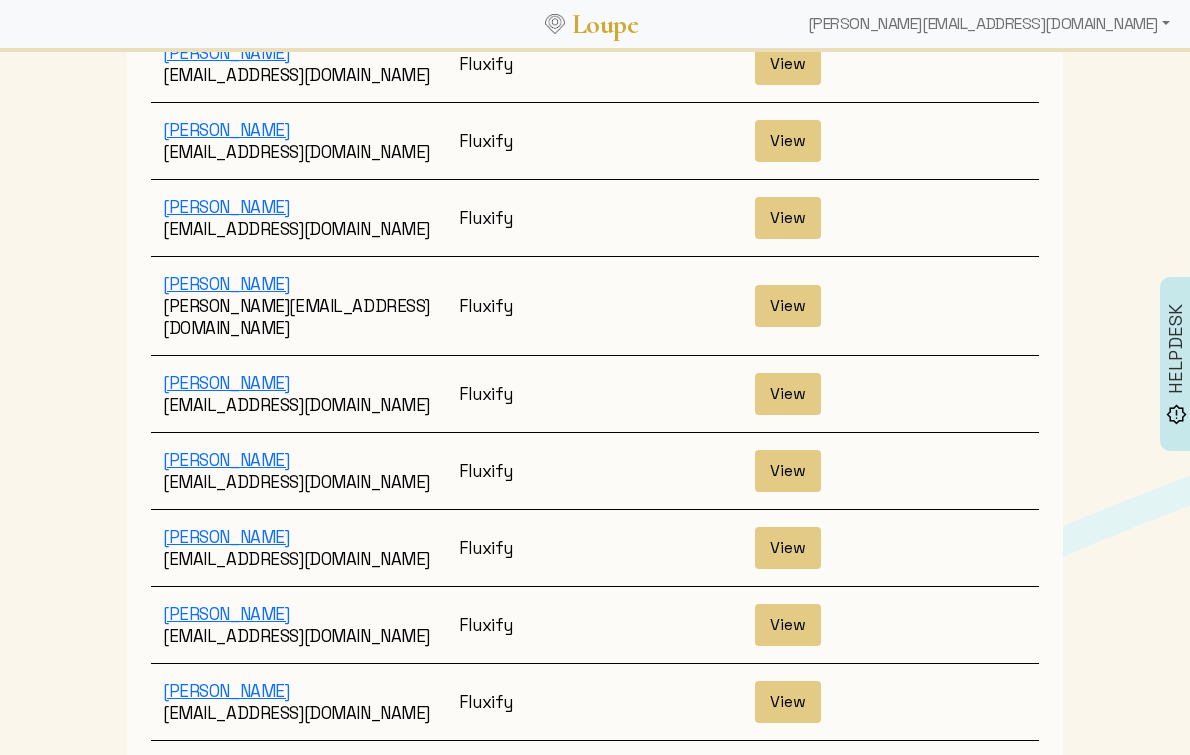 scroll, scrollTop: 3679, scrollLeft: 0, axis: vertical 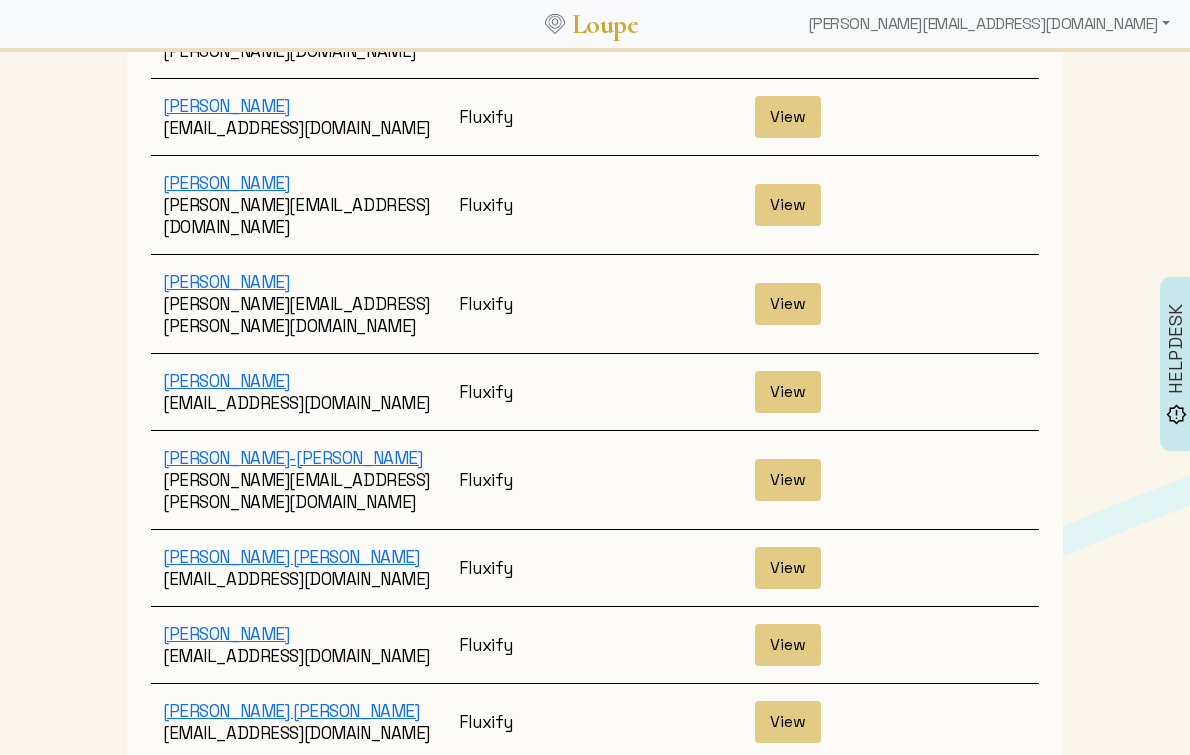 click on "2 (current)" 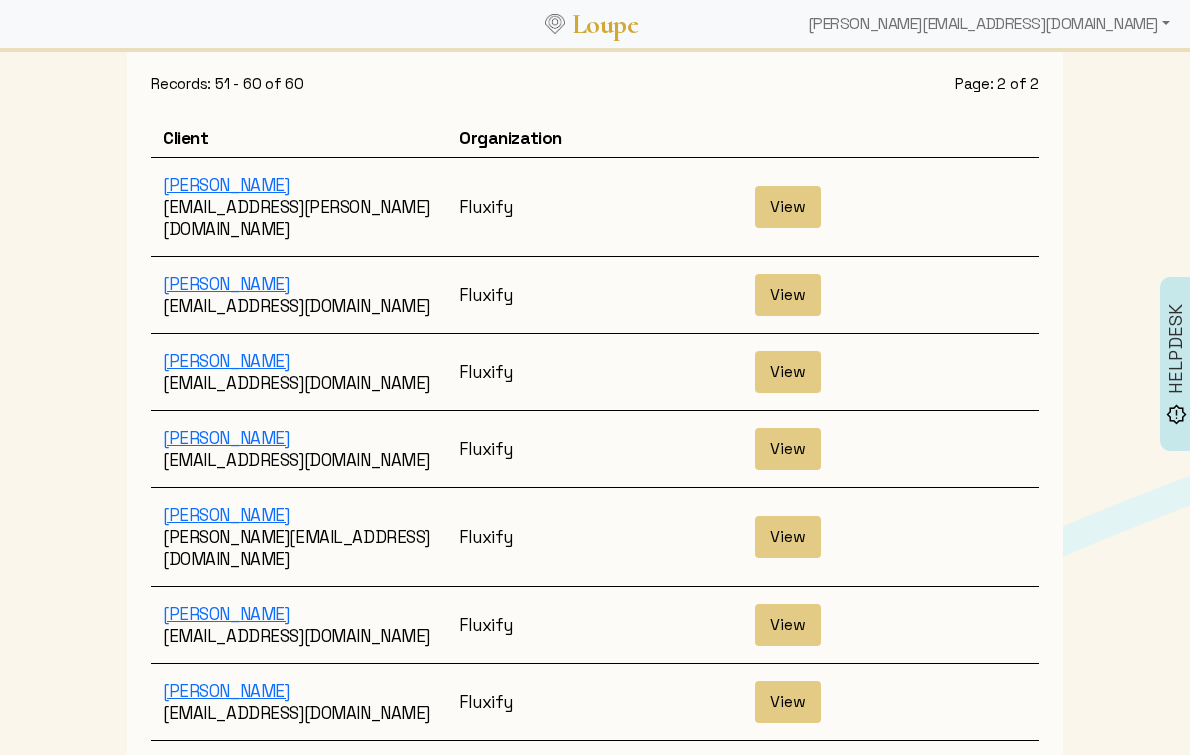 scroll, scrollTop: 59, scrollLeft: 0, axis: vertical 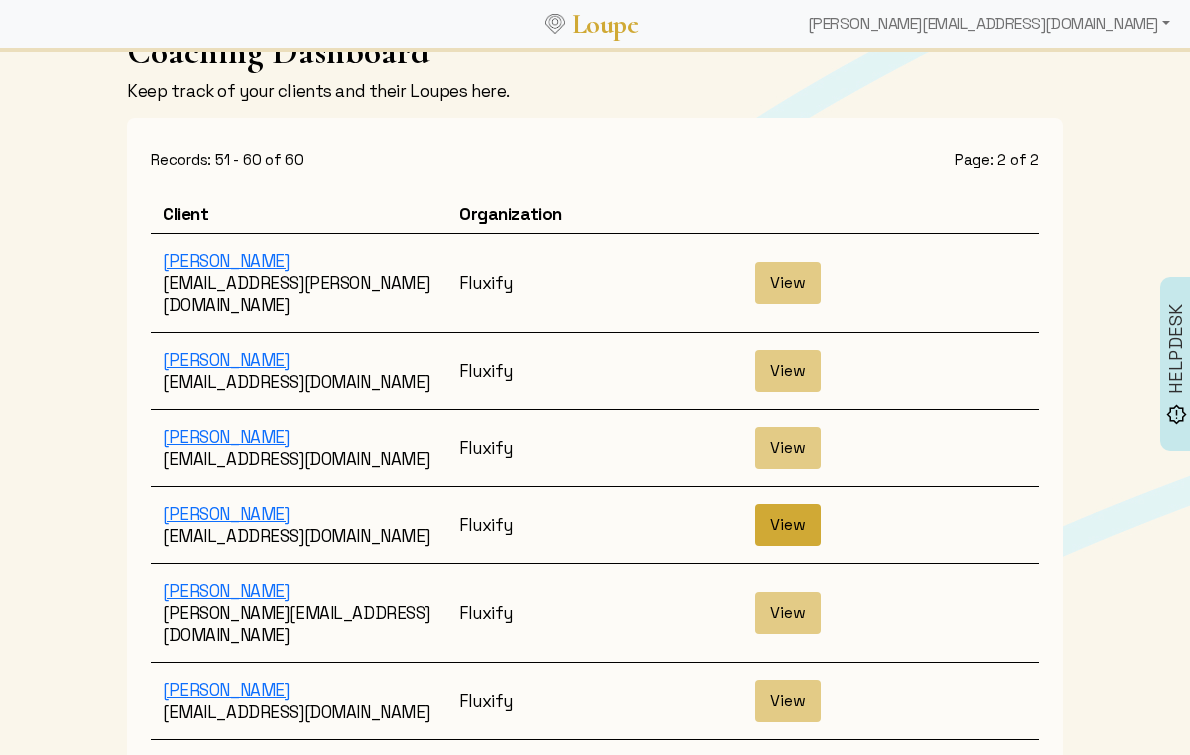 click on "View" 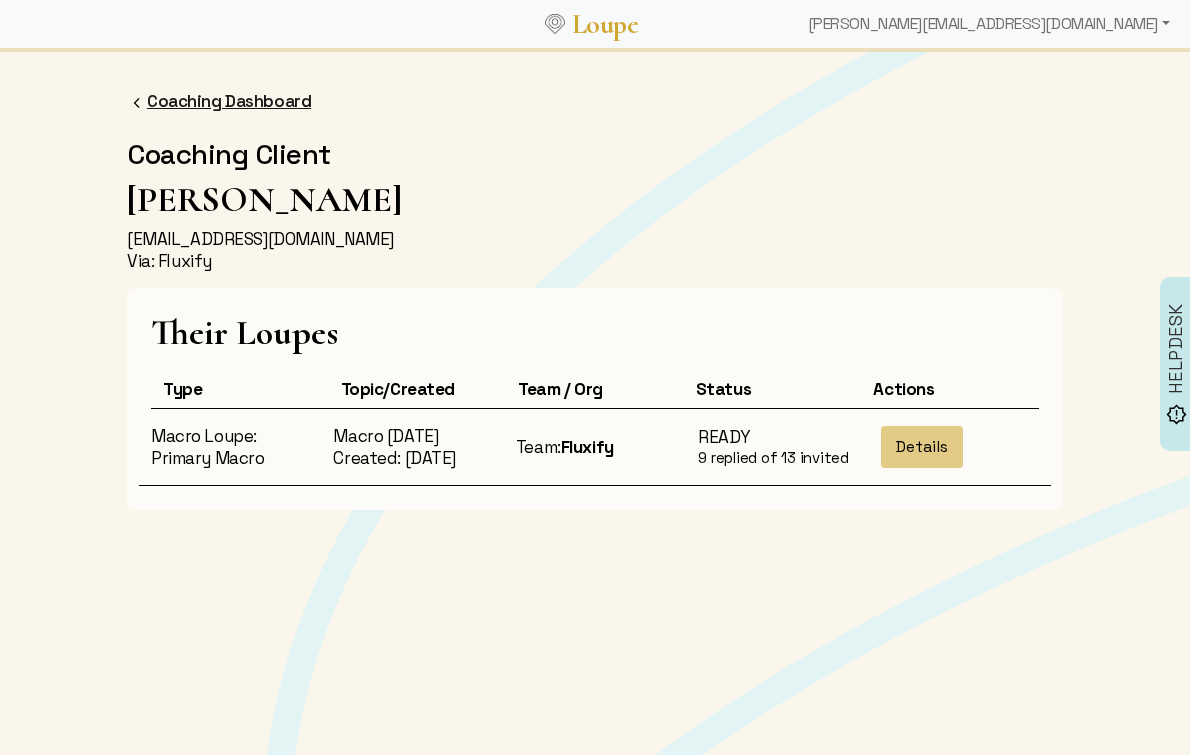 click on "Coaching Dashboard" 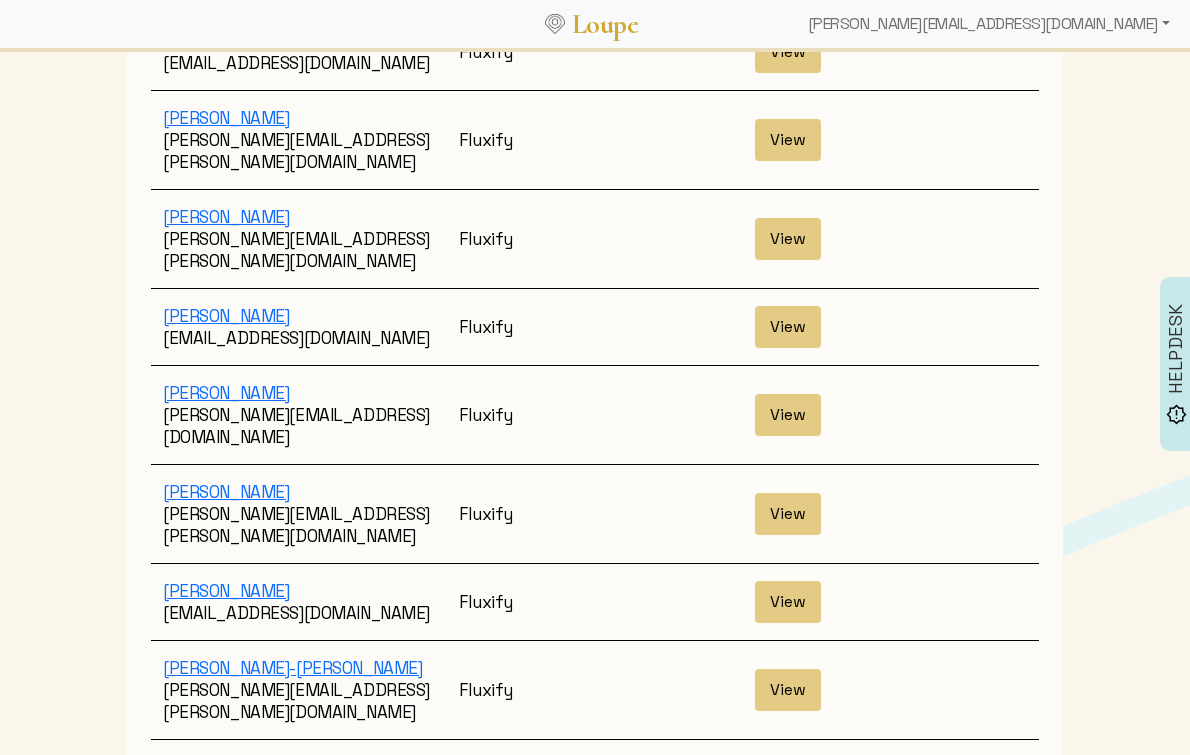 scroll, scrollTop: 3679, scrollLeft: 0, axis: vertical 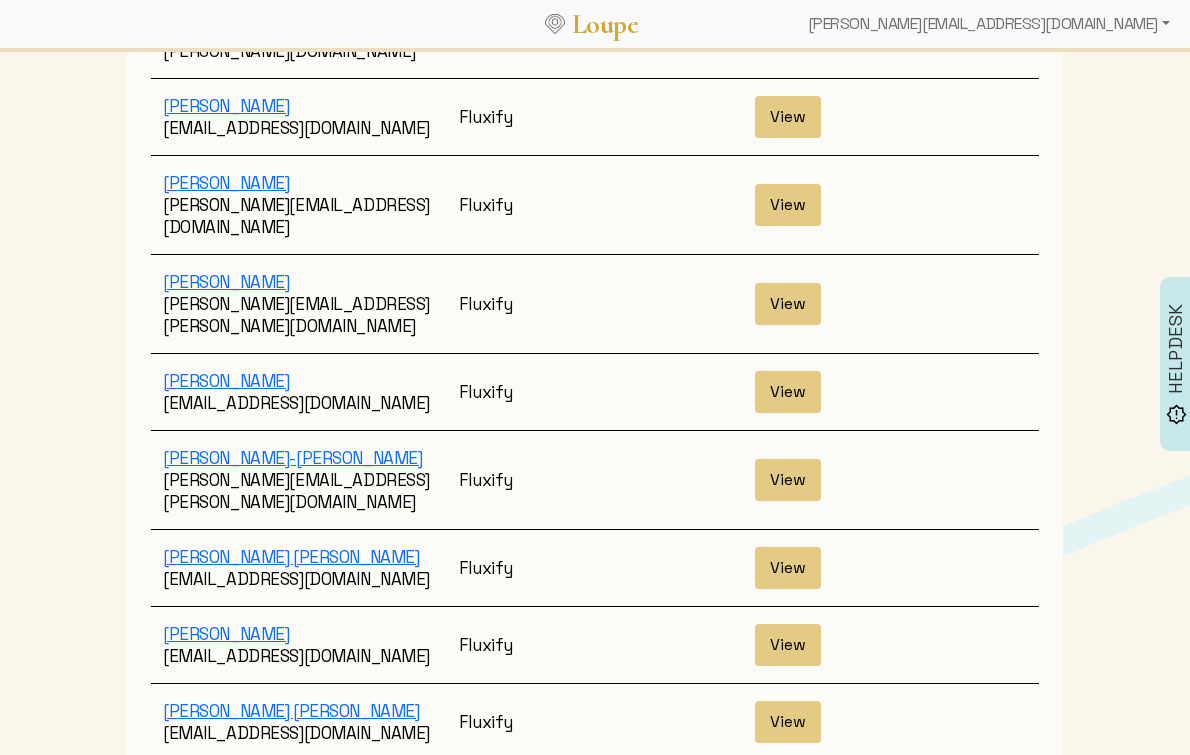click on "2 (current)" 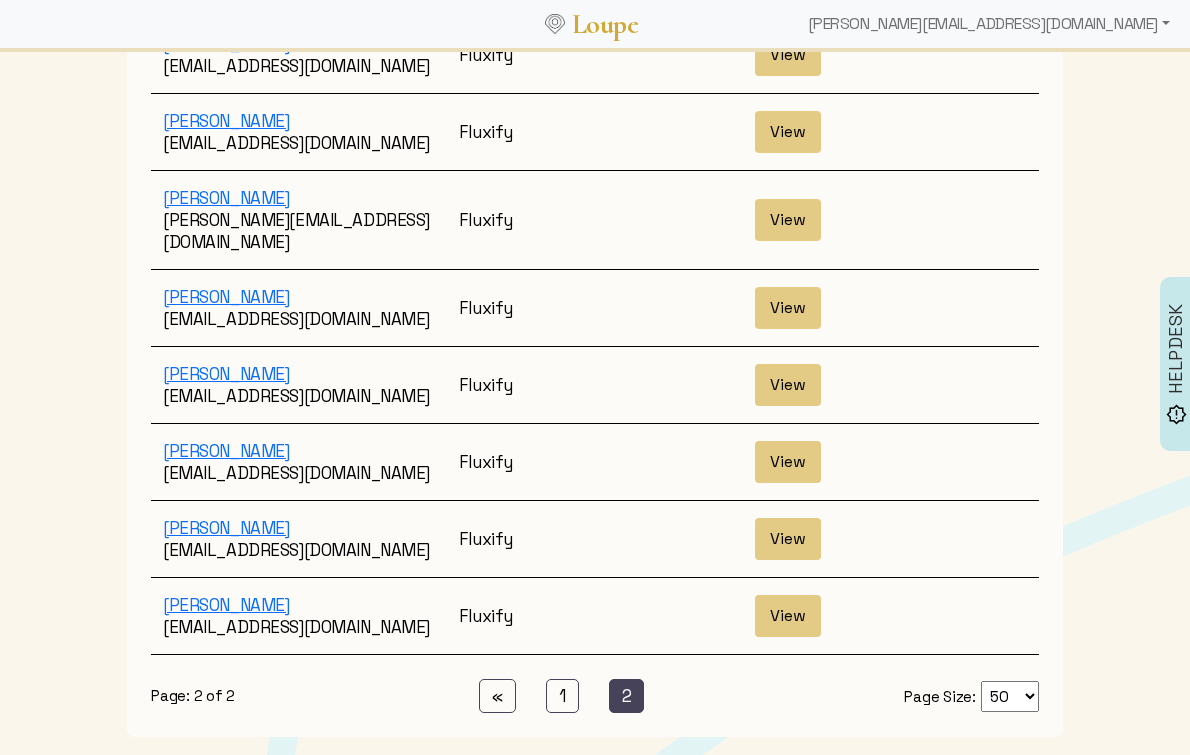 scroll, scrollTop: 442, scrollLeft: 0, axis: vertical 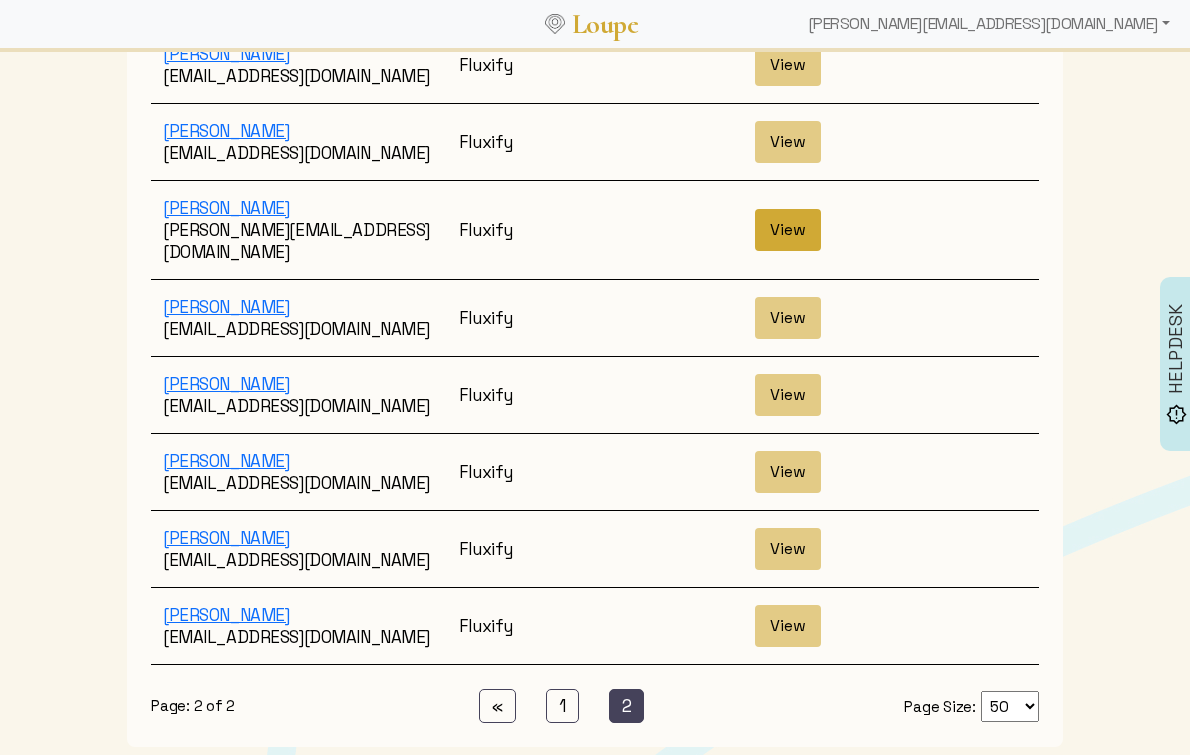 click on "View" 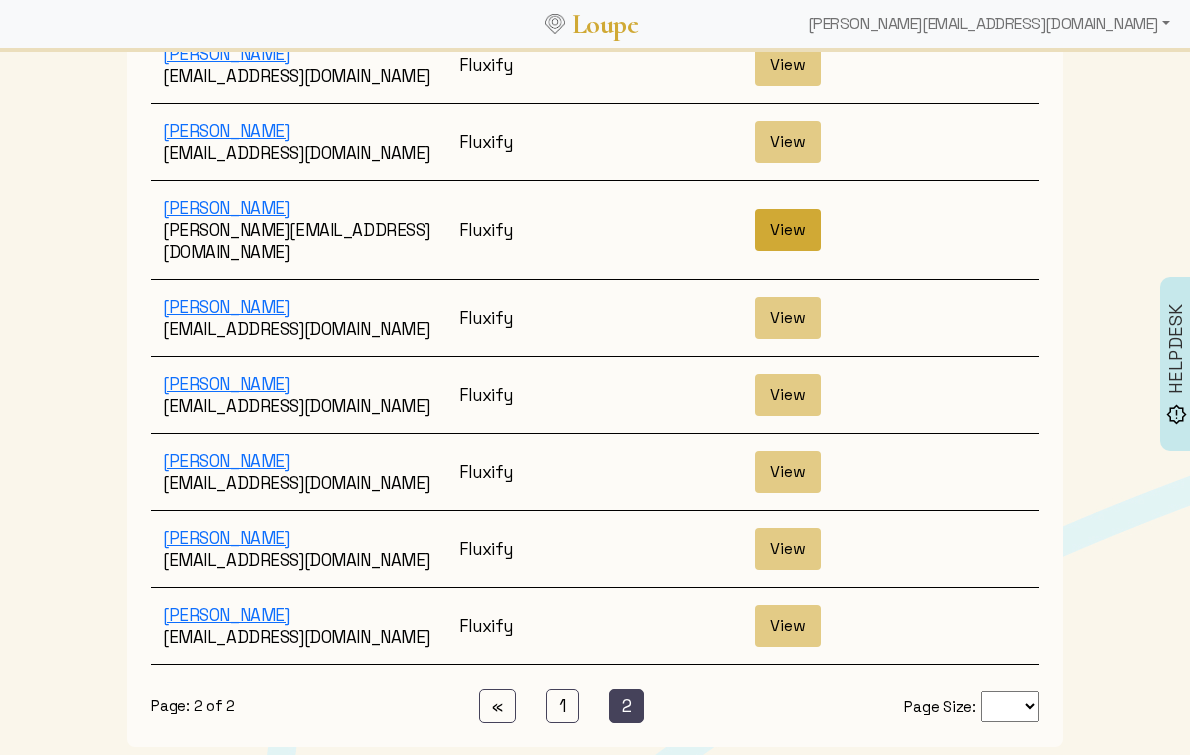 scroll, scrollTop: 0, scrollLeft: 0, axis: both 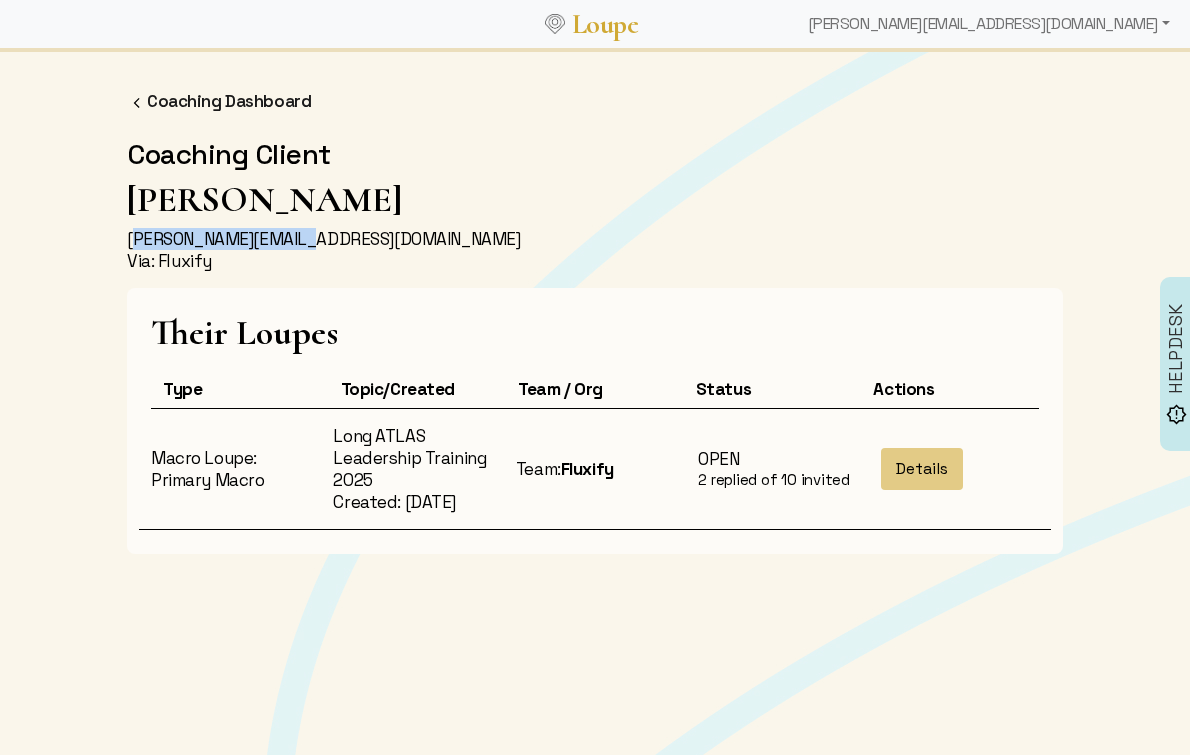drag, startPoint x: 320, startPoint y: 237, endPoint x: 96, endPoint y: 228, distance: 224.18073 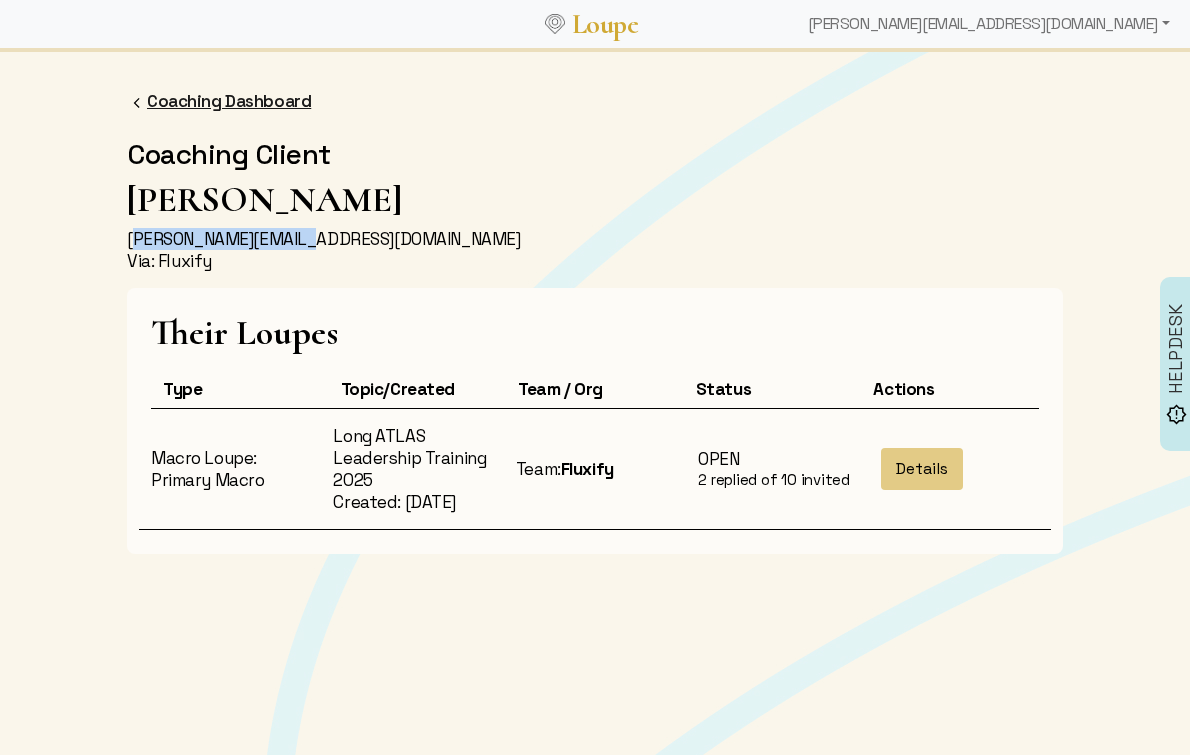 click on "Coaching Dashboard" 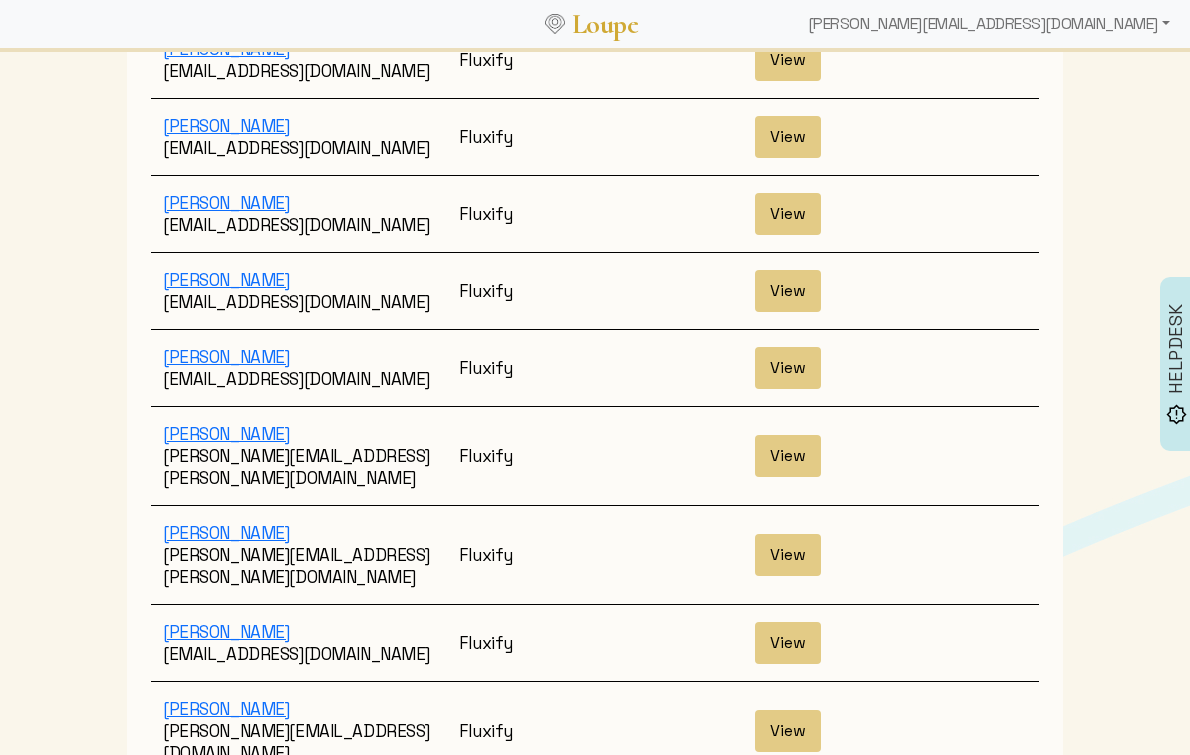 scroll, scrollTop: 3679, scrollLeft: 0, axis: vertical 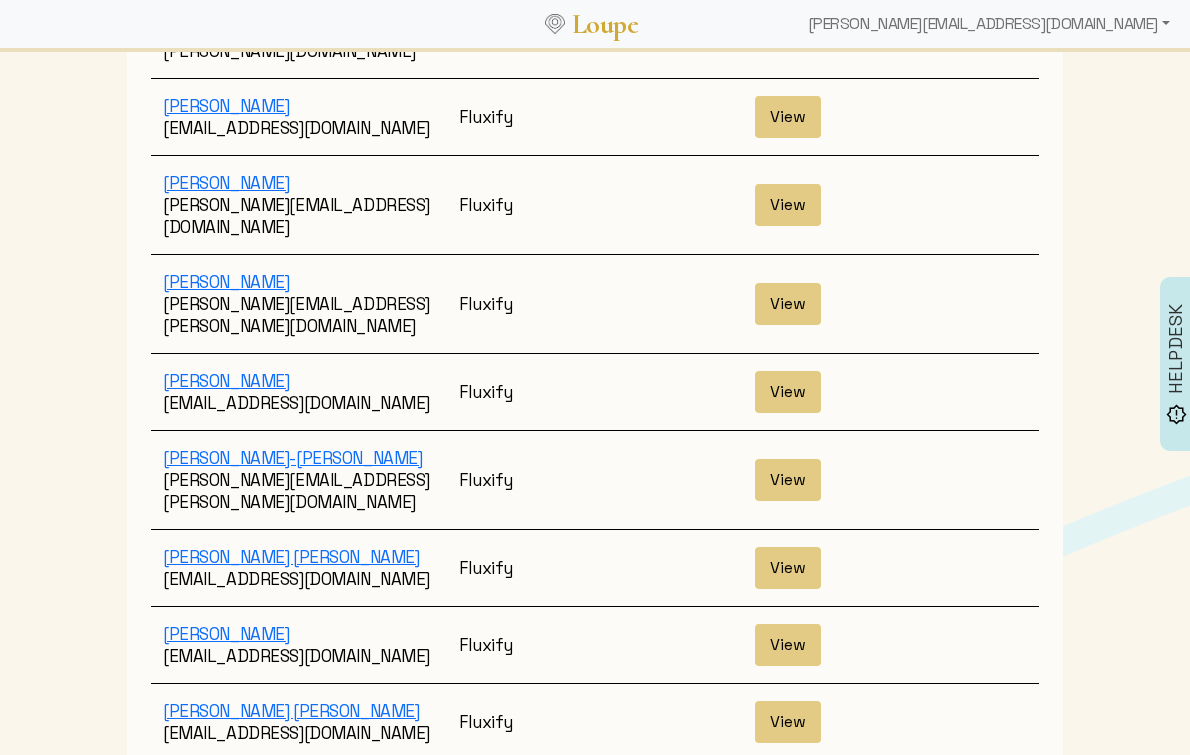 click on "2 (current)" 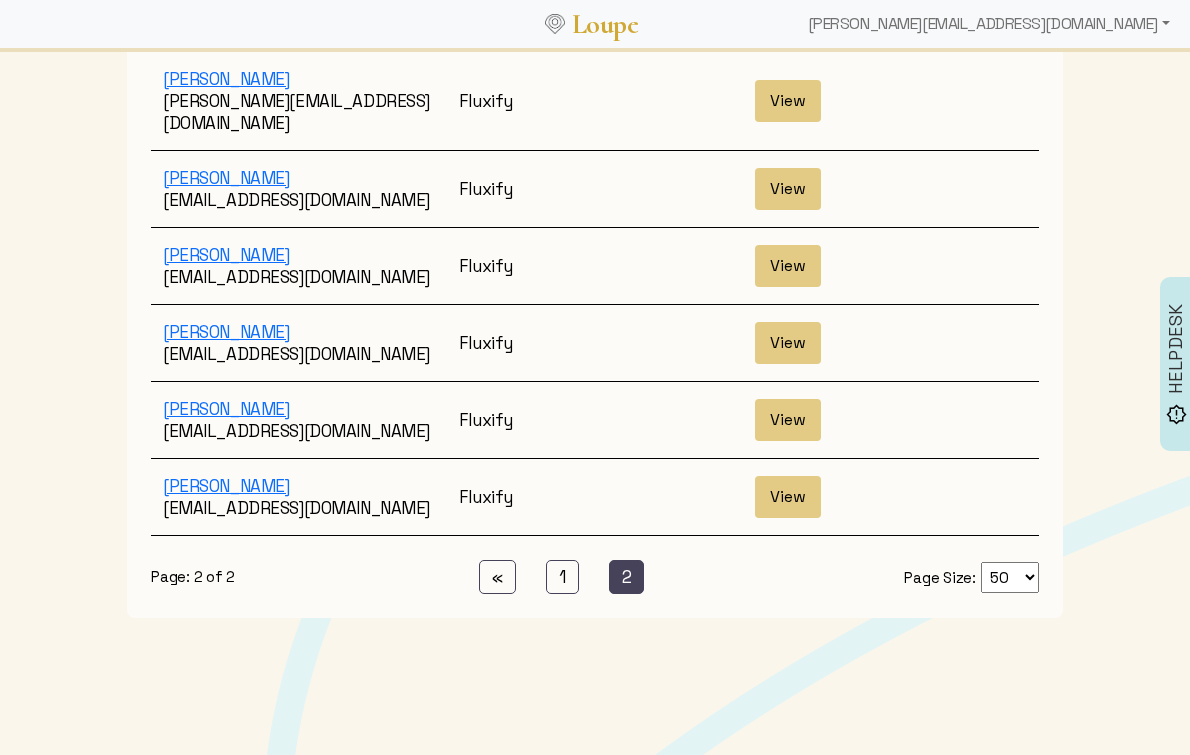 scroll, scrollTop: 567, scrollLeft: 0, axis: vertical 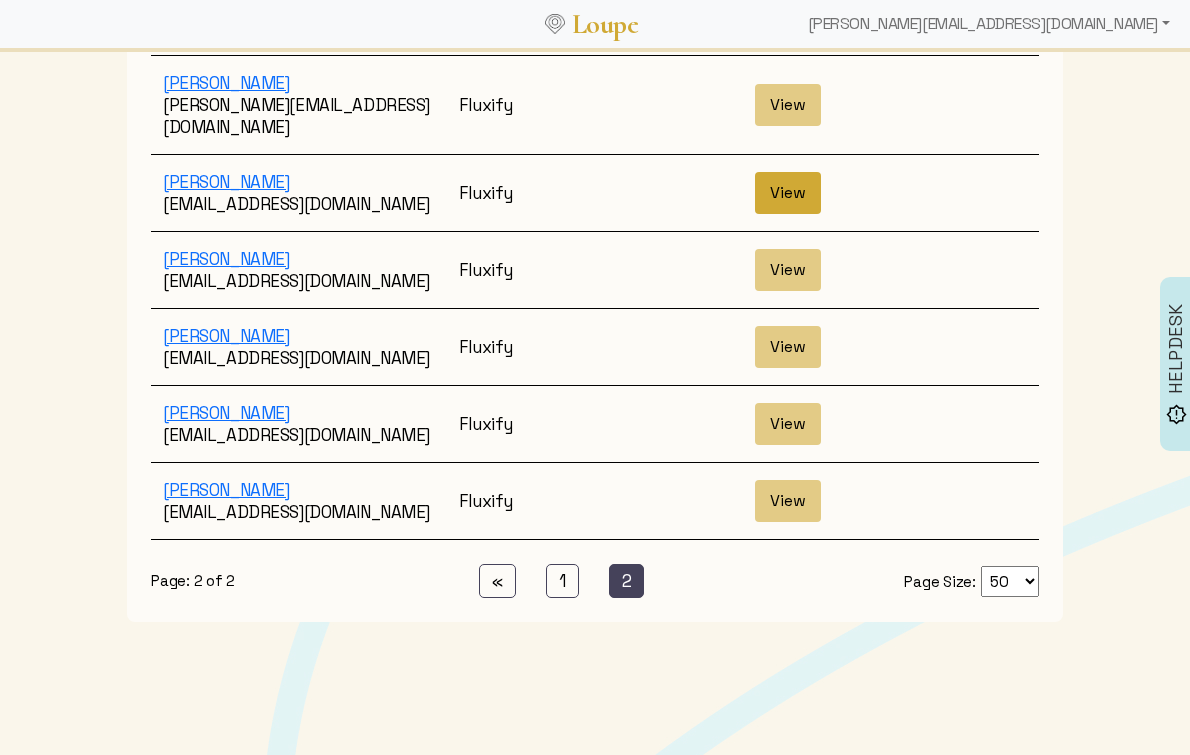click on "View" 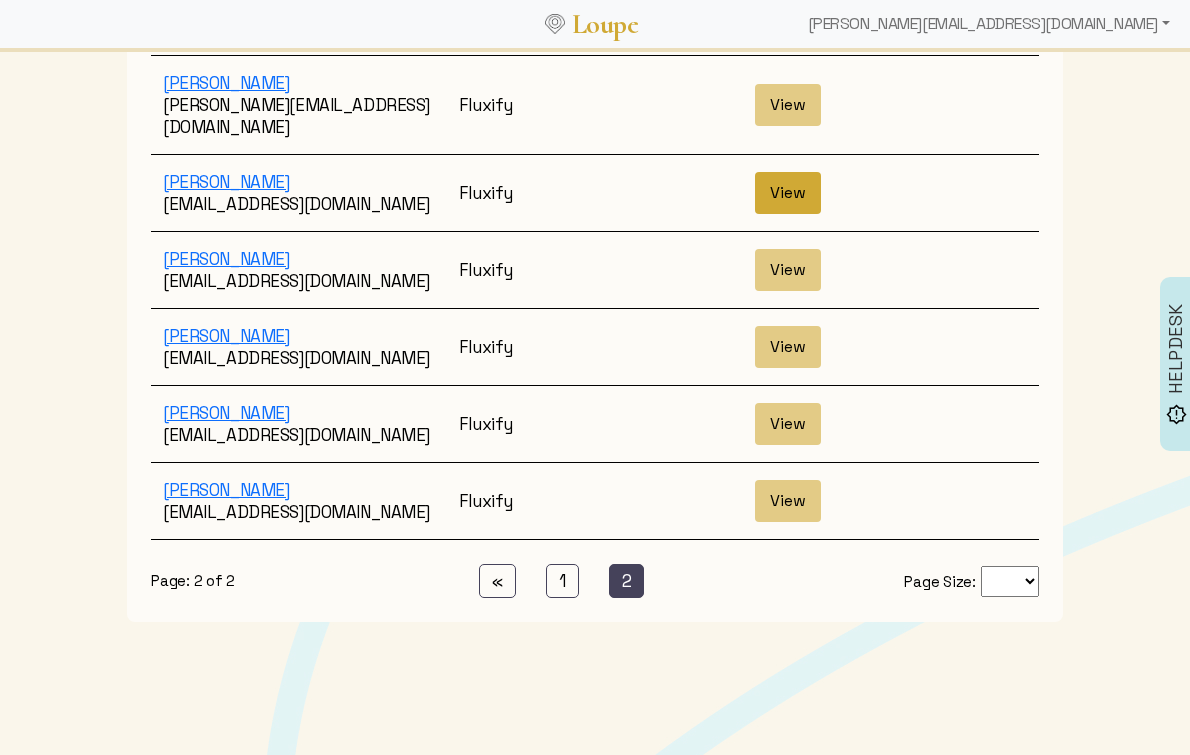 scroll, scrollTop: 0, scrollLeft: 0, axis: both 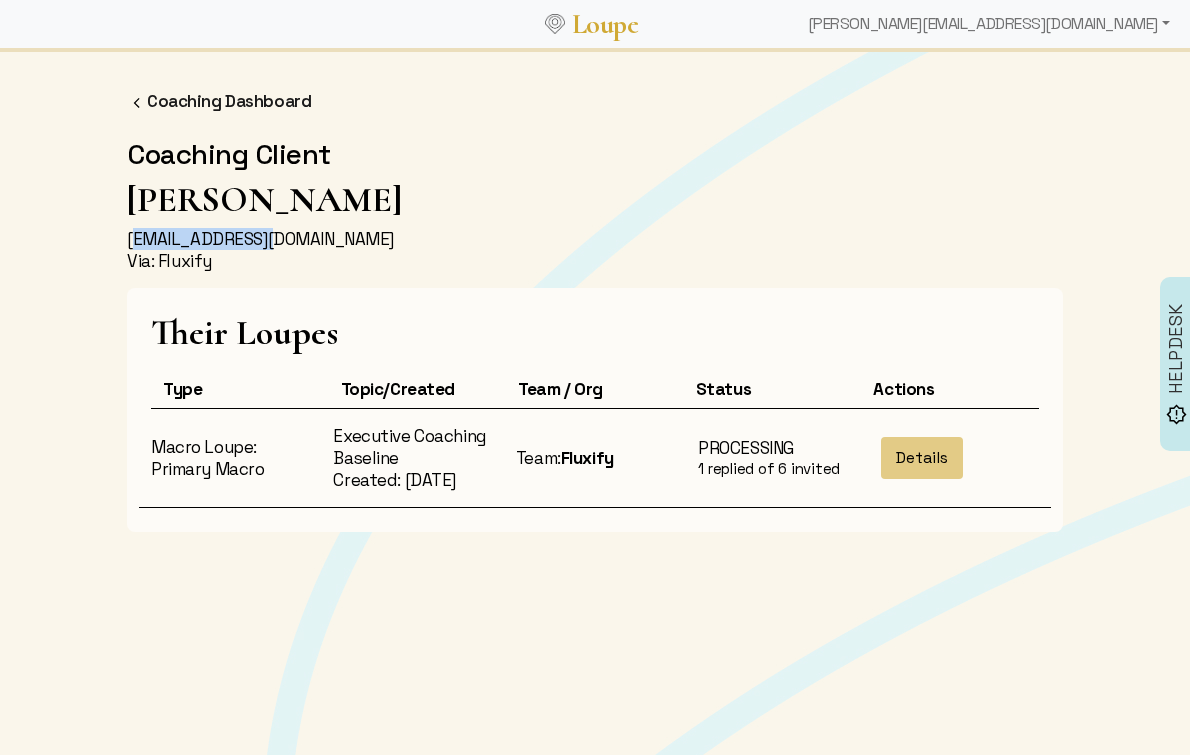 drag, startPoint x: 289, startPoint y: 229, endPoint x: 108, endPoint y: 224, distance: 181.06905 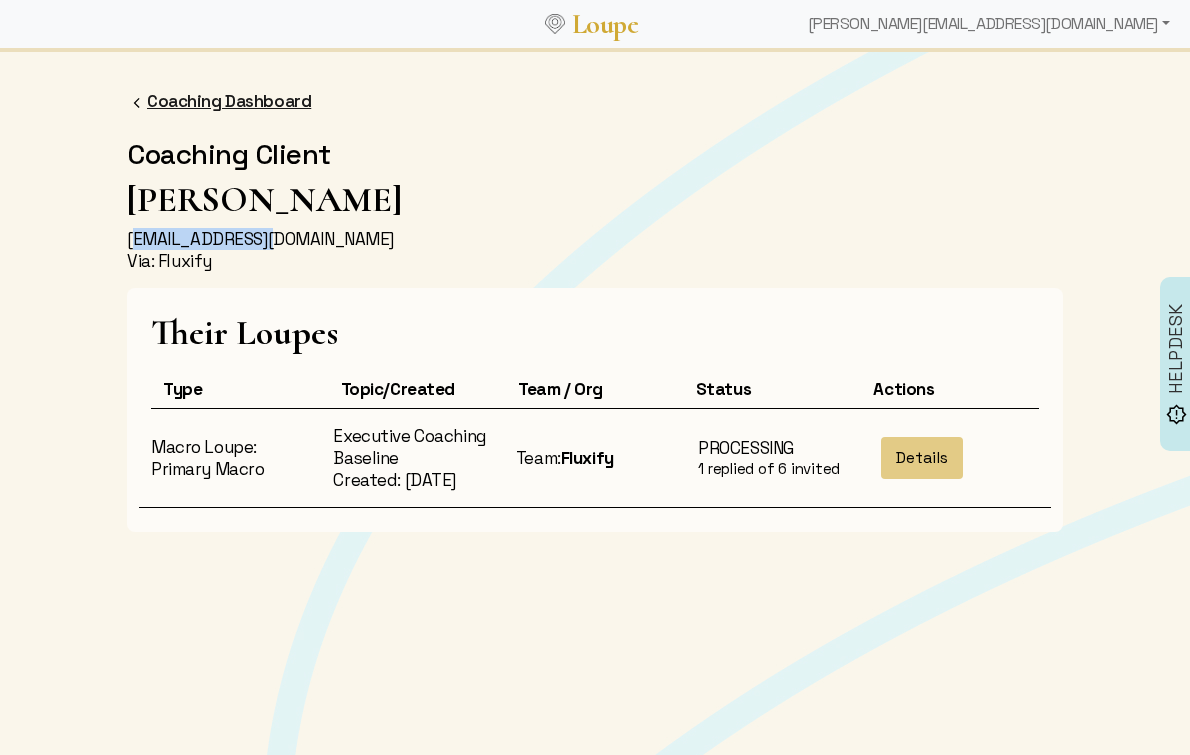 click on "Coaching Dashboard" 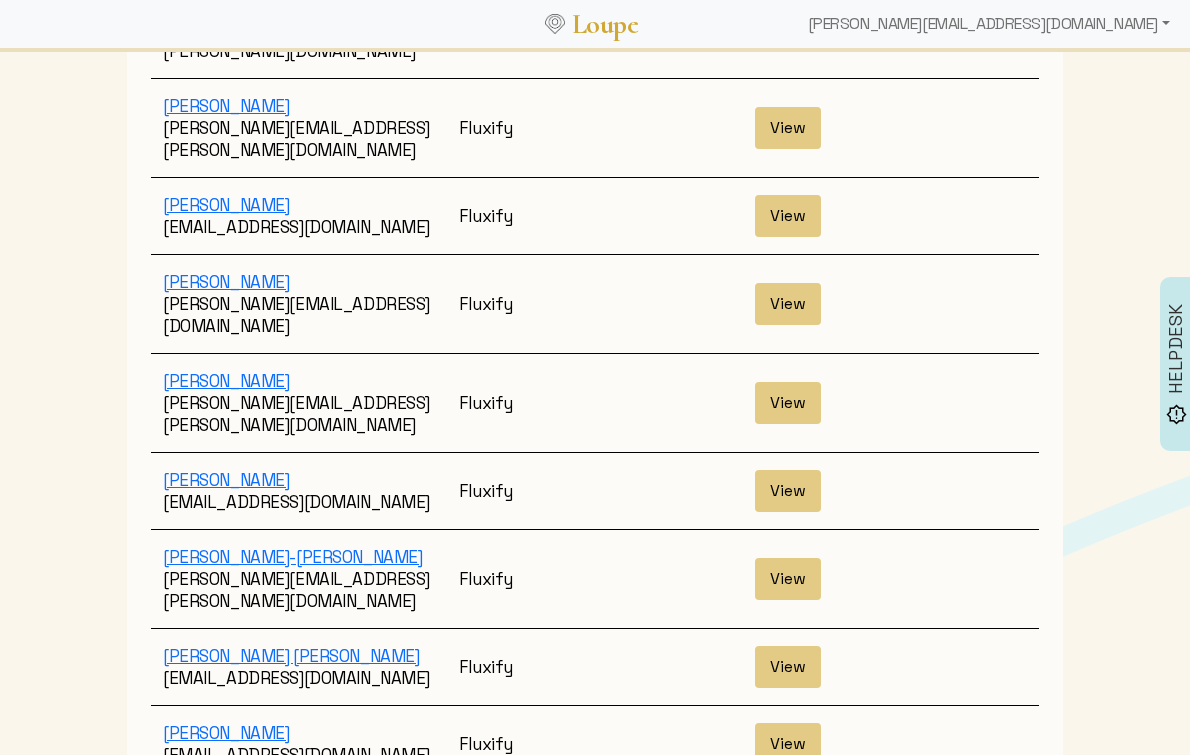 scroll, scrollTop: 3679, scrollLeft: 0, axis: vertical 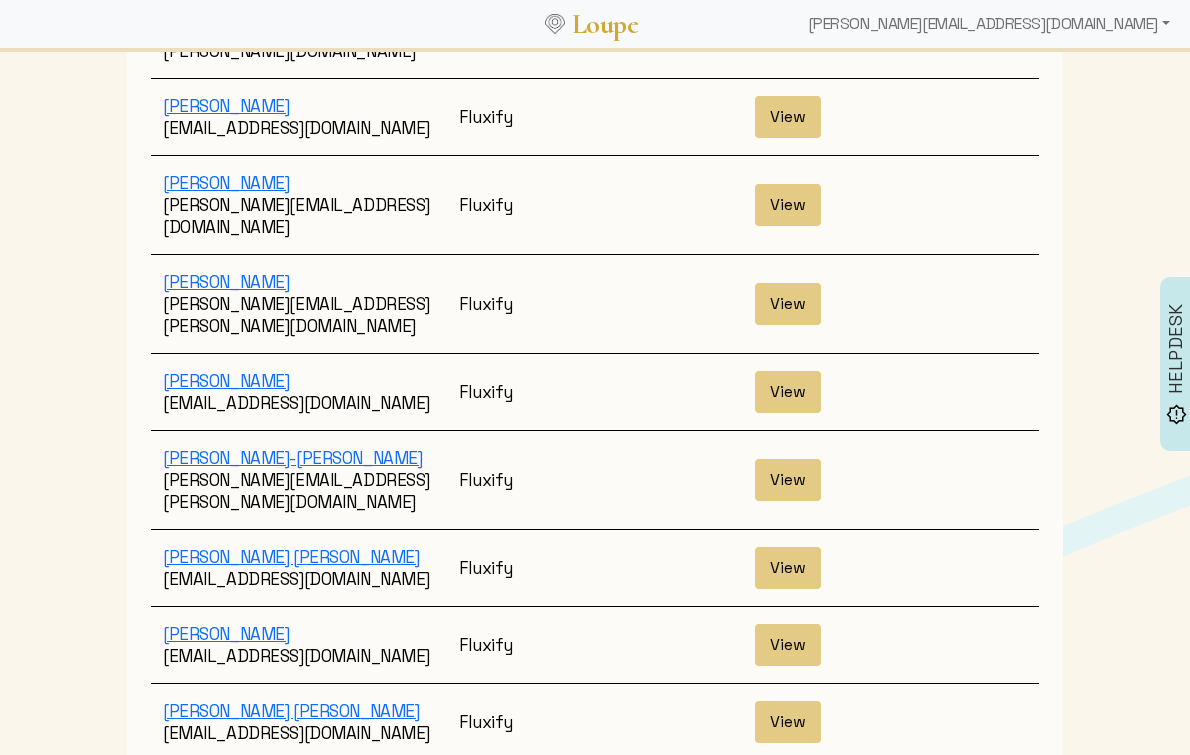 click on "2 (current)" 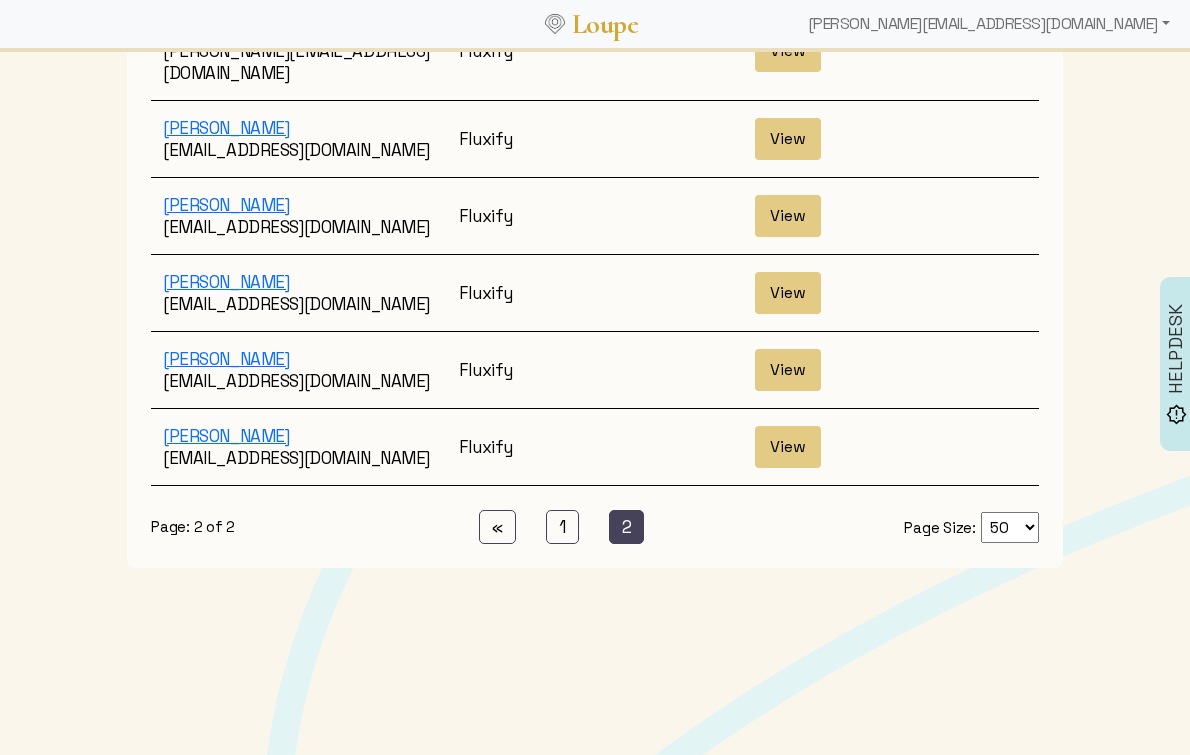 scroll, scrollTop: 577, scrollLeft: 0, axis: vertical 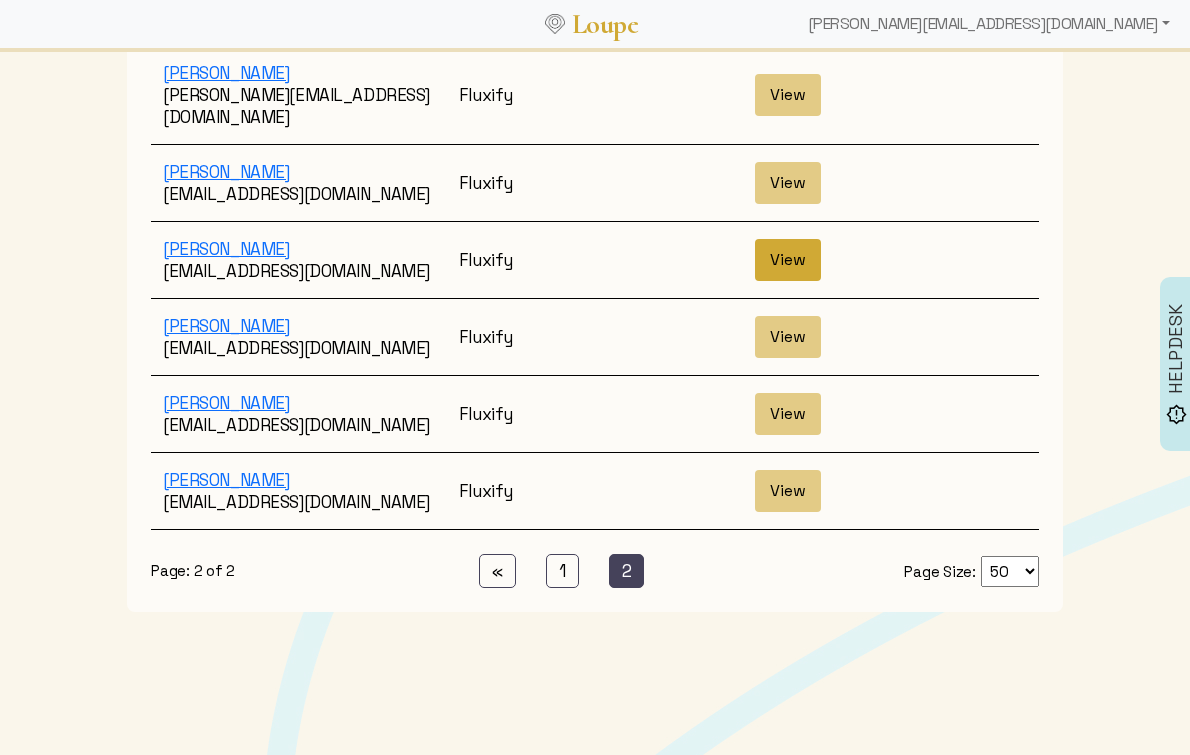 click on "View" 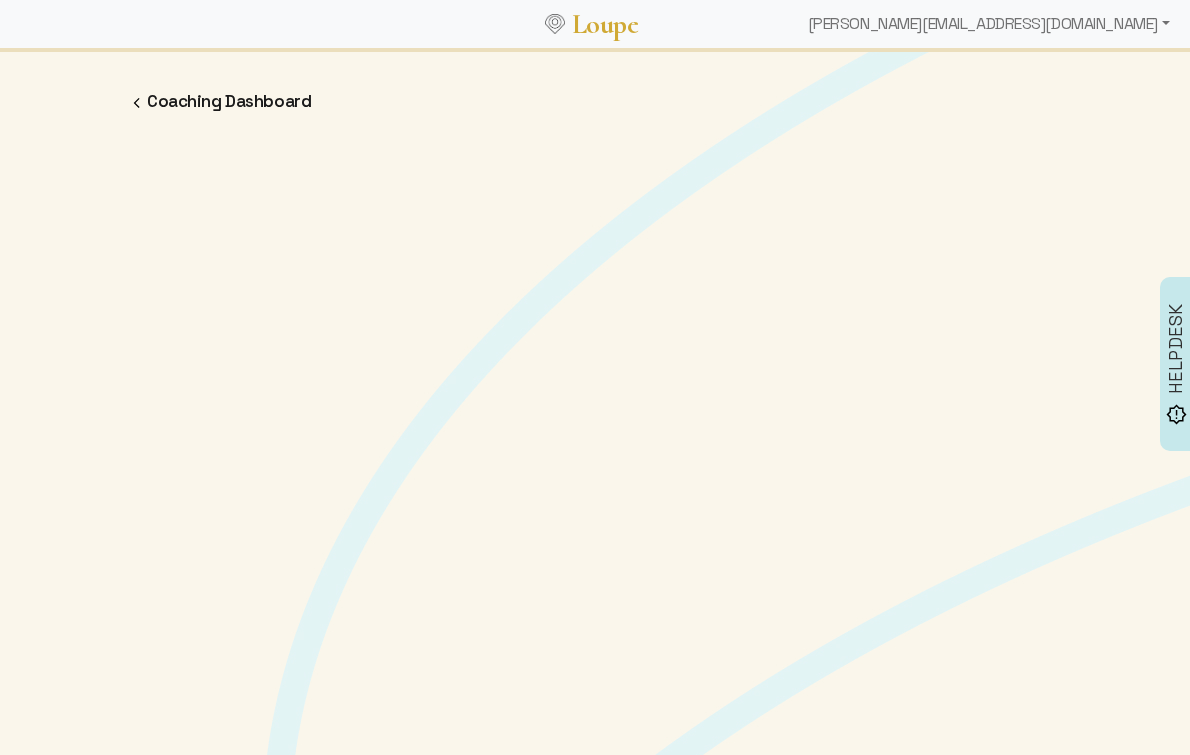 scroll, scrollTop: 0, scrollLeft: 0, axis: both 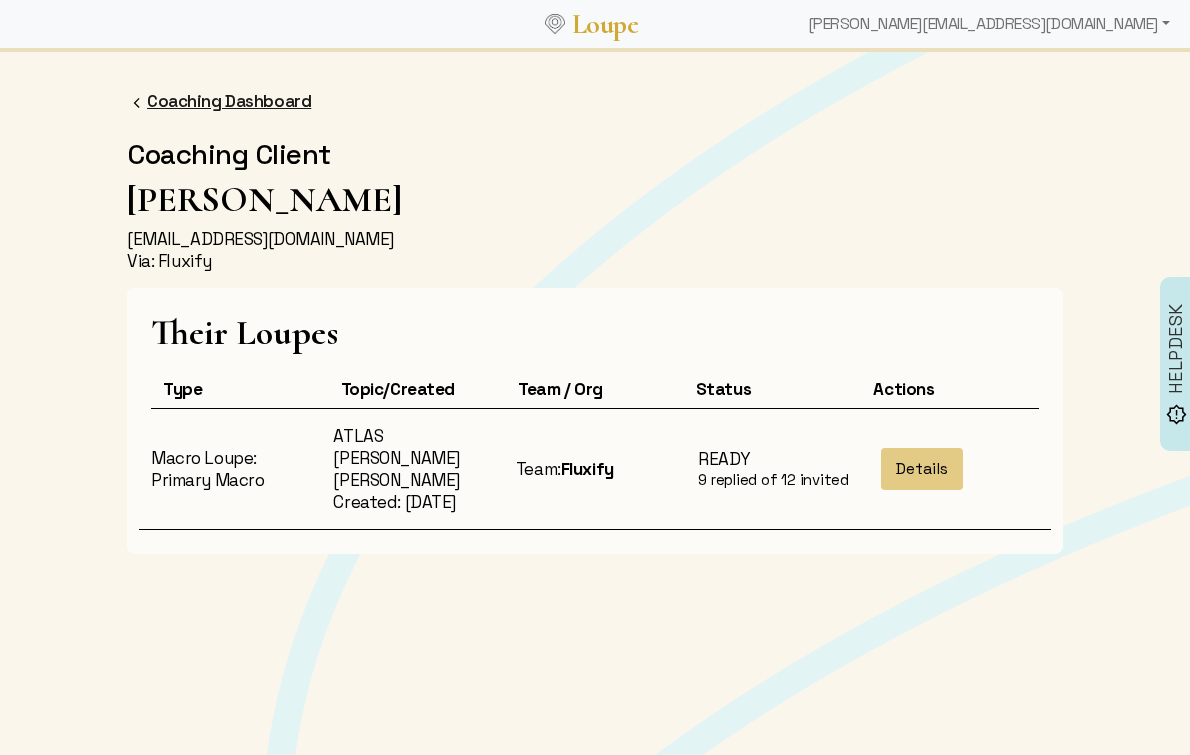 click on "Coaching Dashboard" 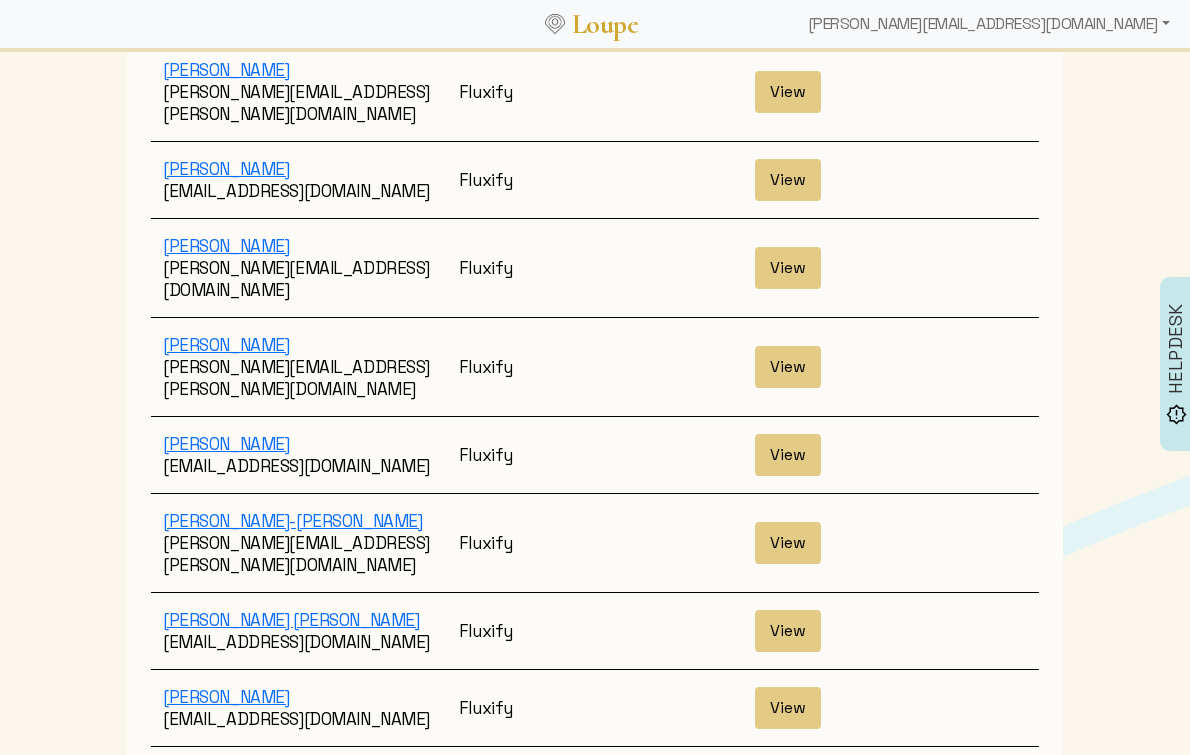 scroll, scrollTop: 3679, scrollLeft: 0, axis: vertical 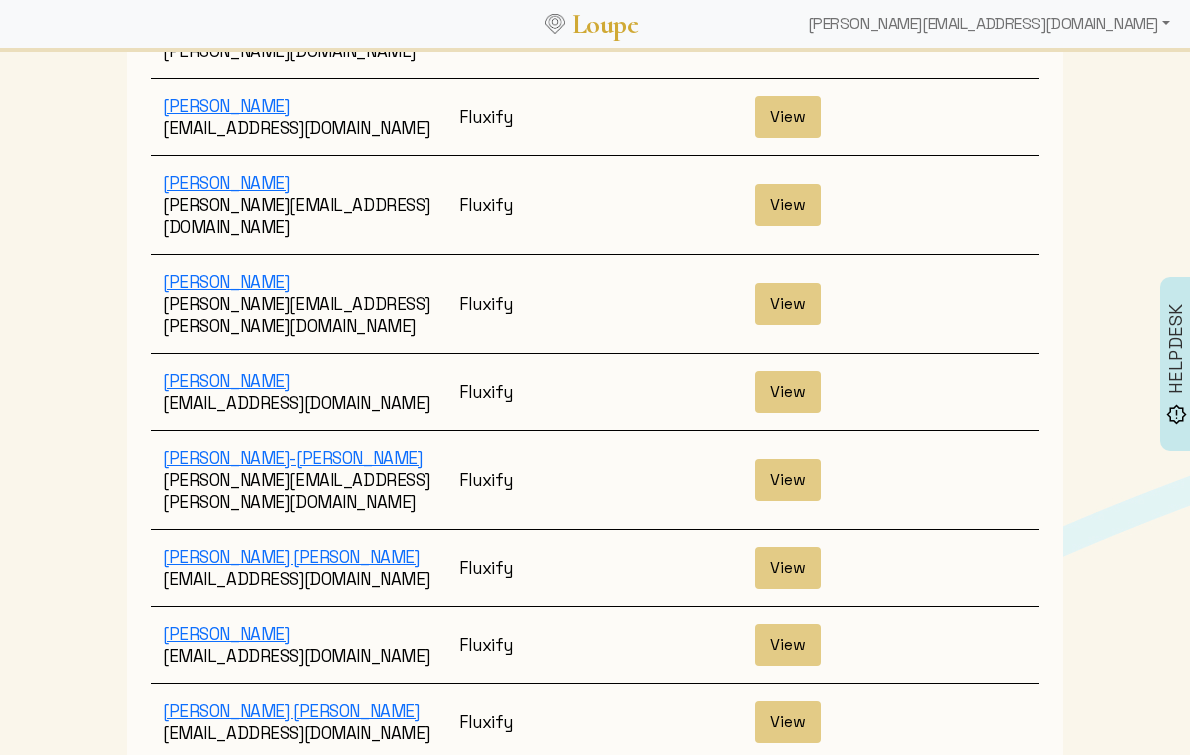 click on "2 (current)" 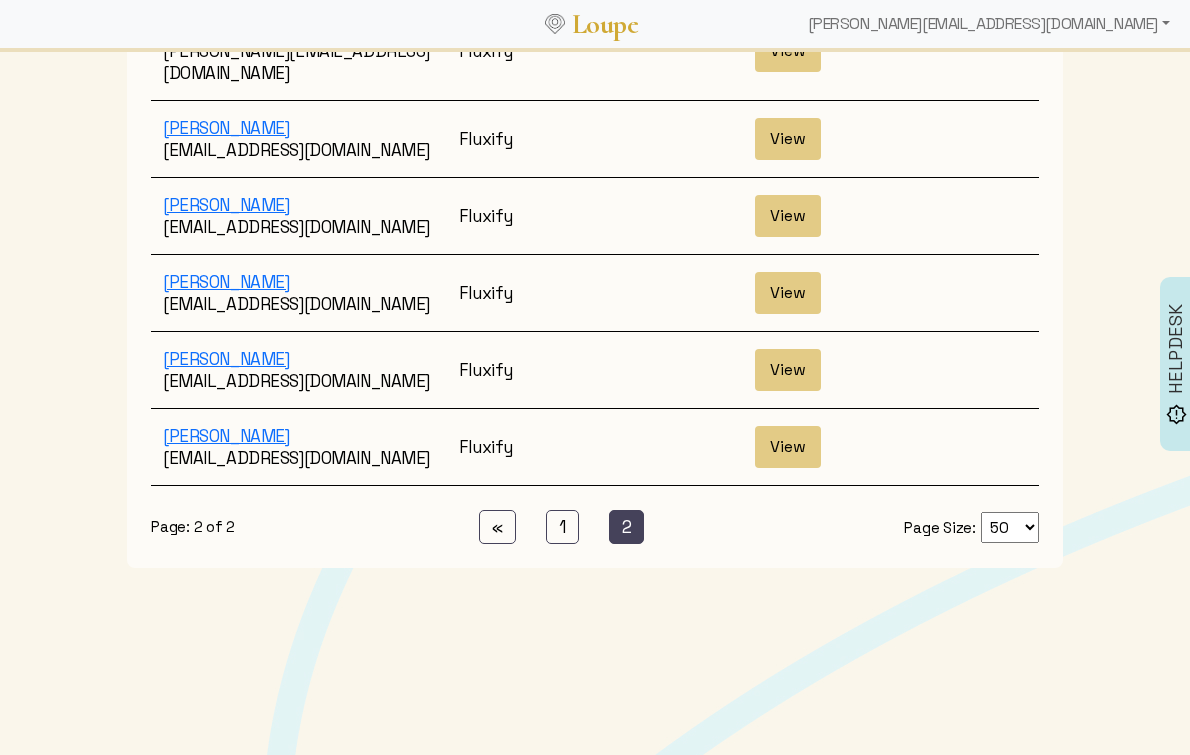 scroll, scrollTop: 577, scrollLeft: 0, axis: vertical 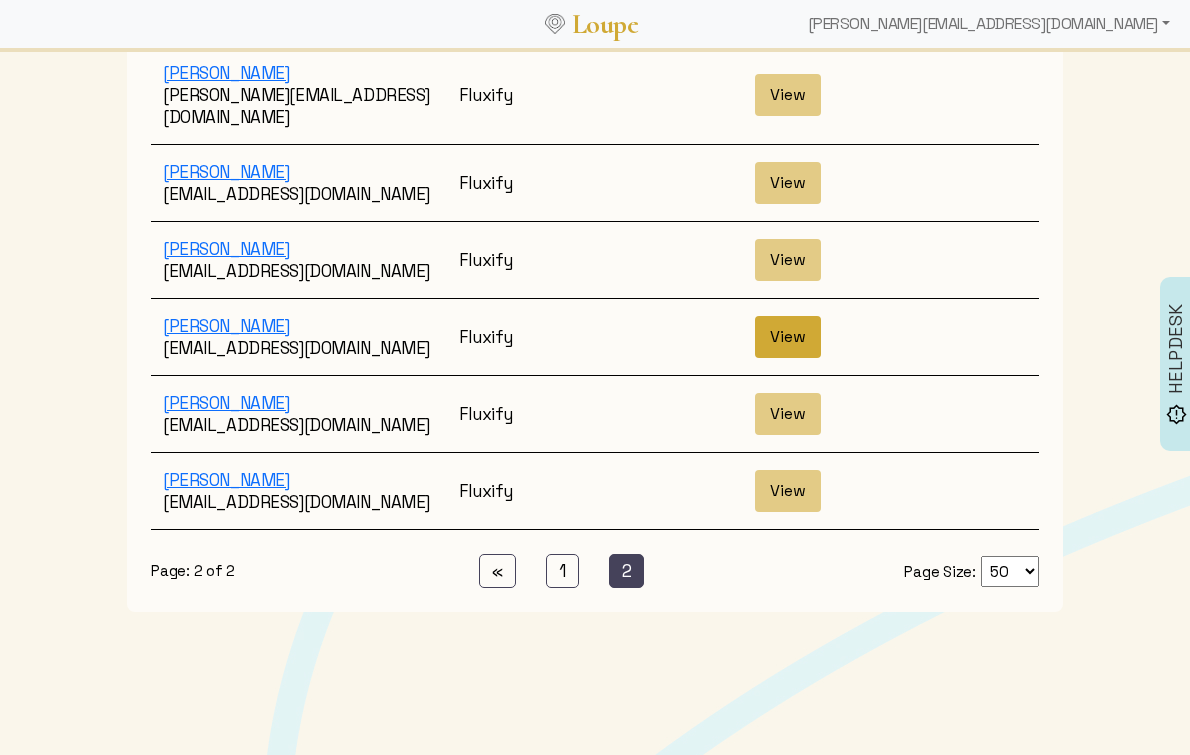 click on "View" 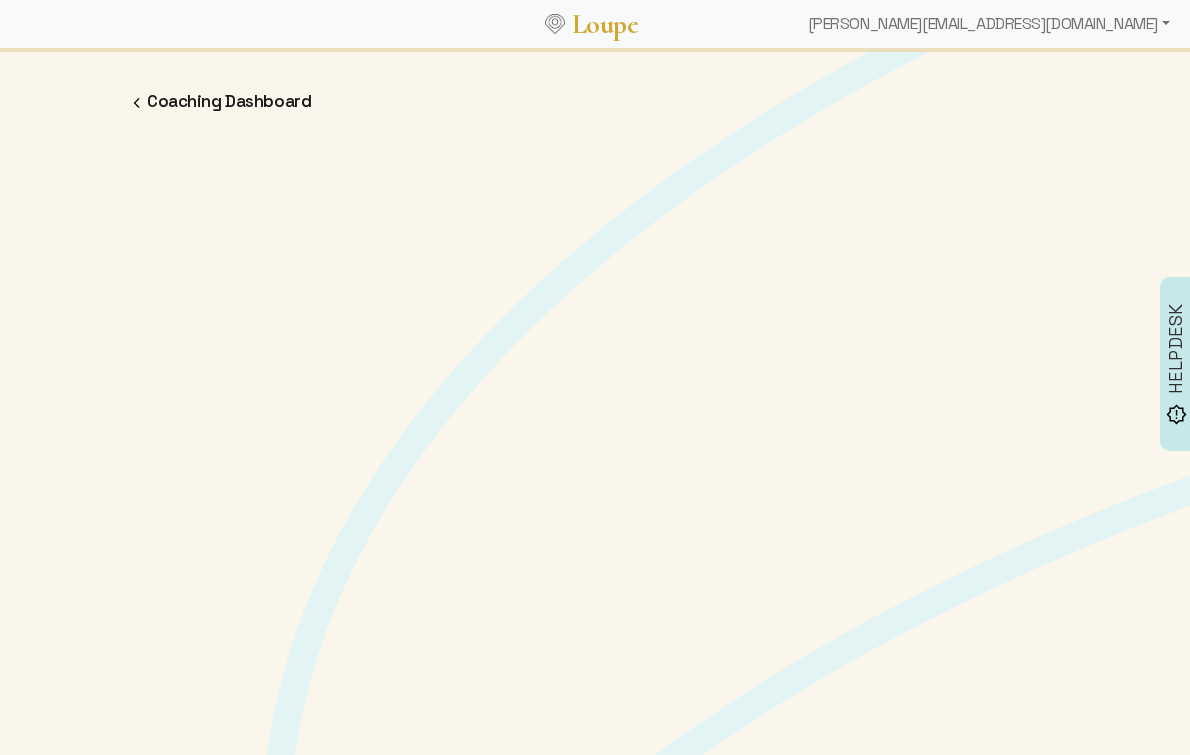 scroll, scrollTop: 0, scrollLeft: 0, axis: both 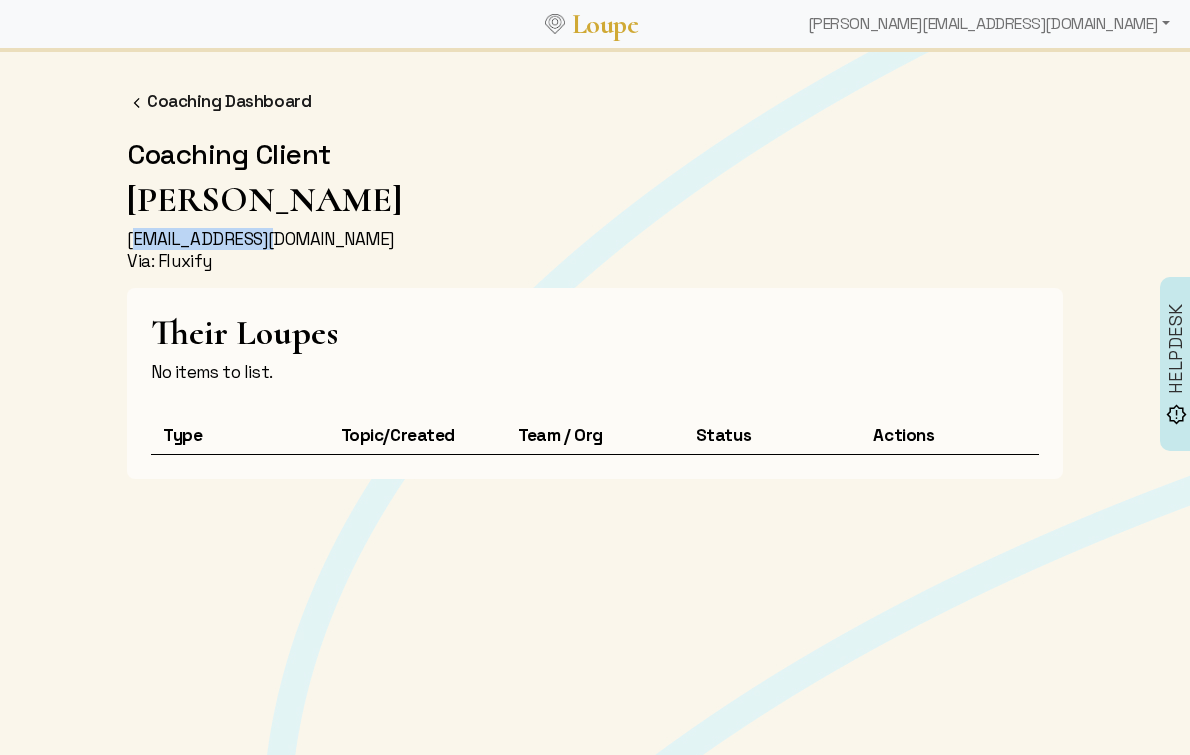 drag, startPoint x: 303, startPoint y: 233, endPoint x: 109, endPoint y: 222, distance: 194.3116 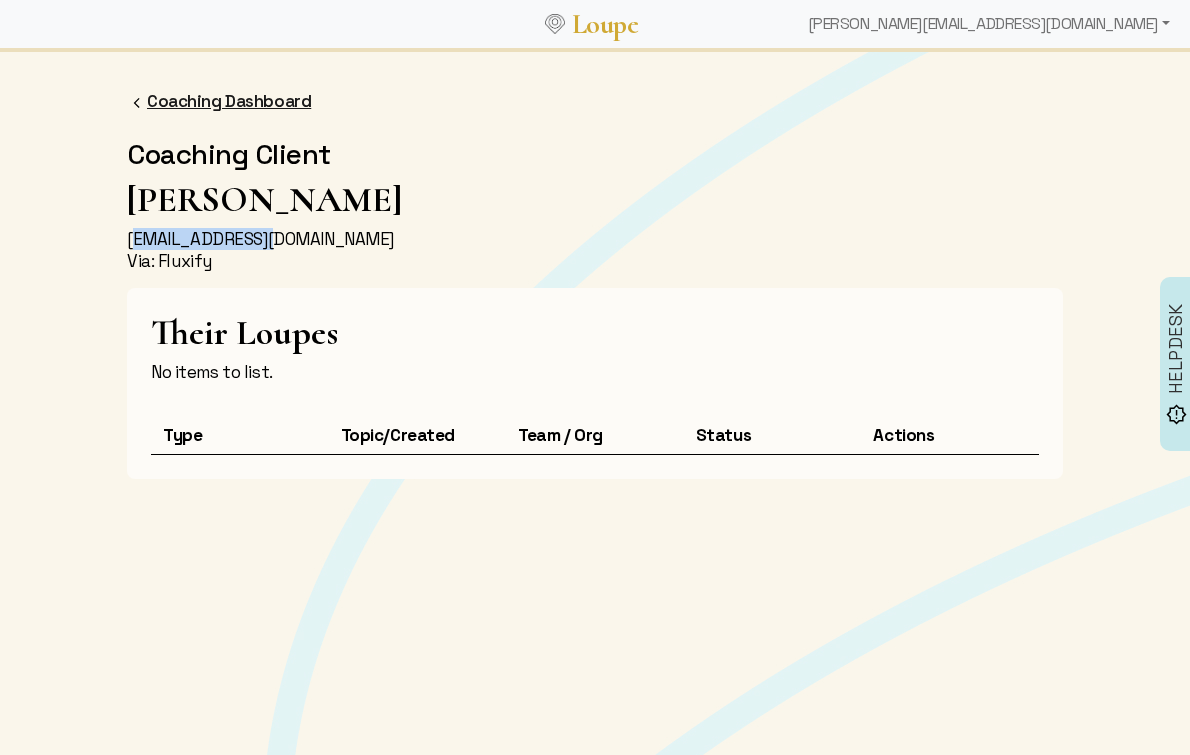 click on "Coaching Dashboard" 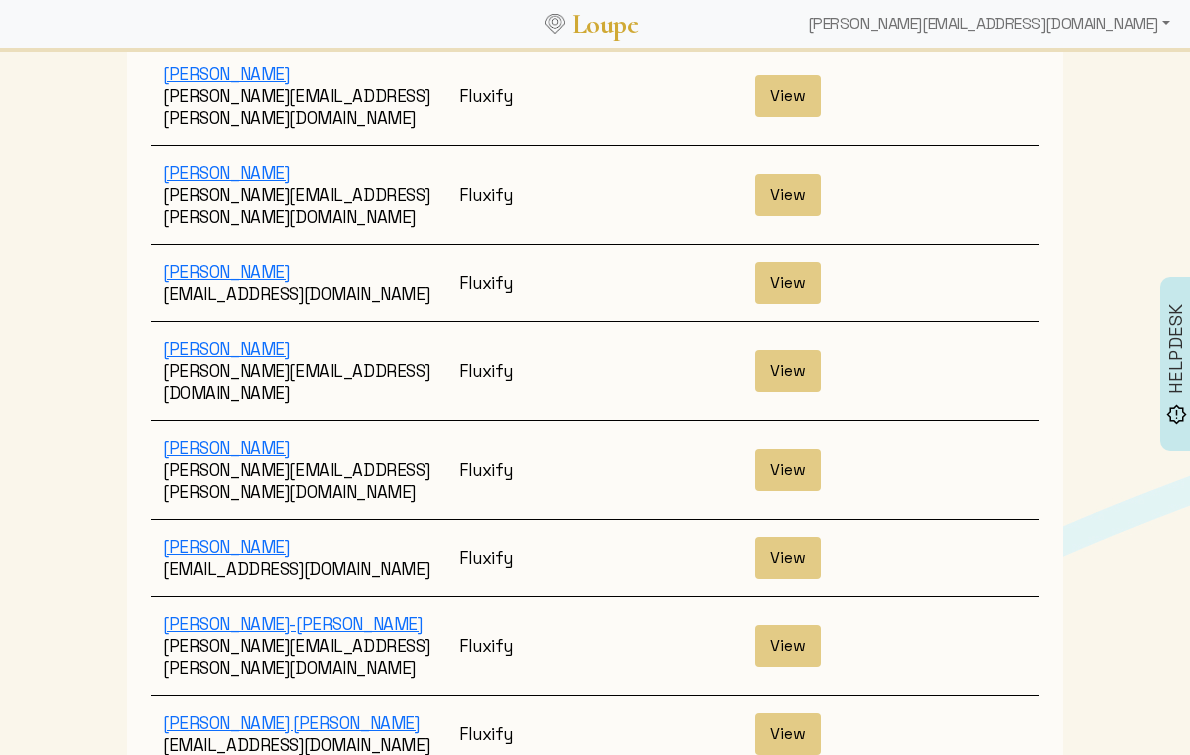 scroll, scrollTop: 3679, scrollLeft: 0, axis: vertical 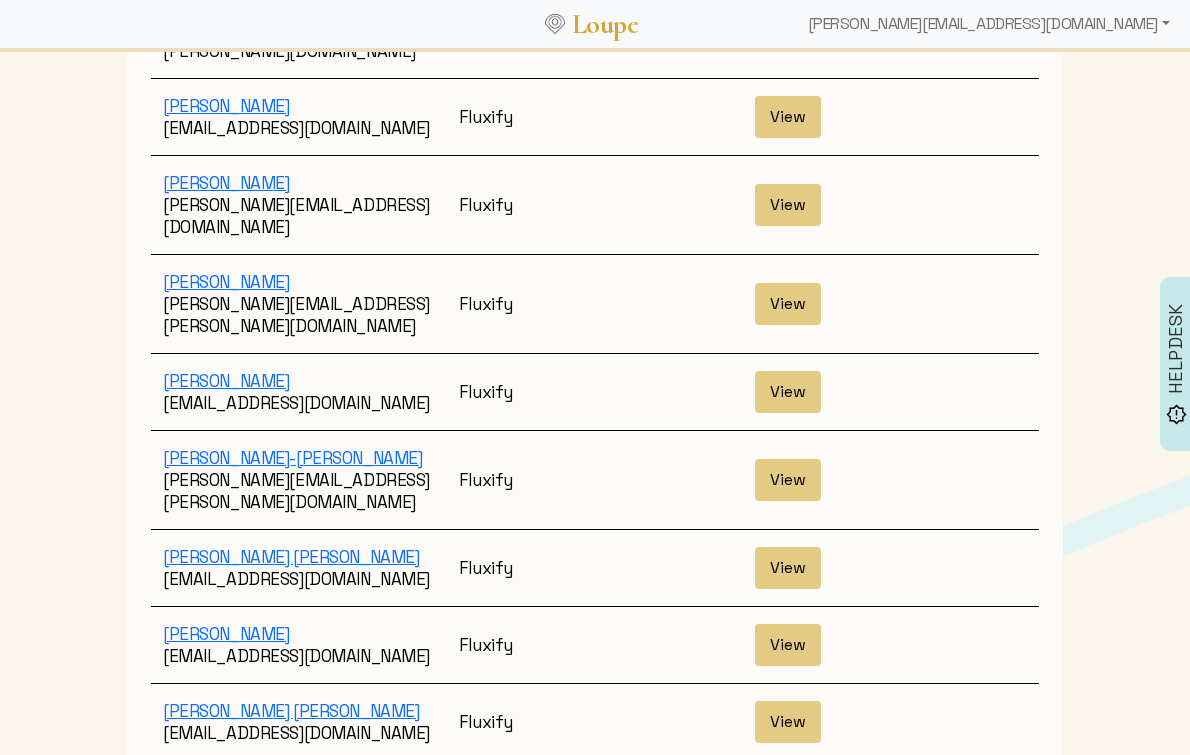 click on "2 (current)" 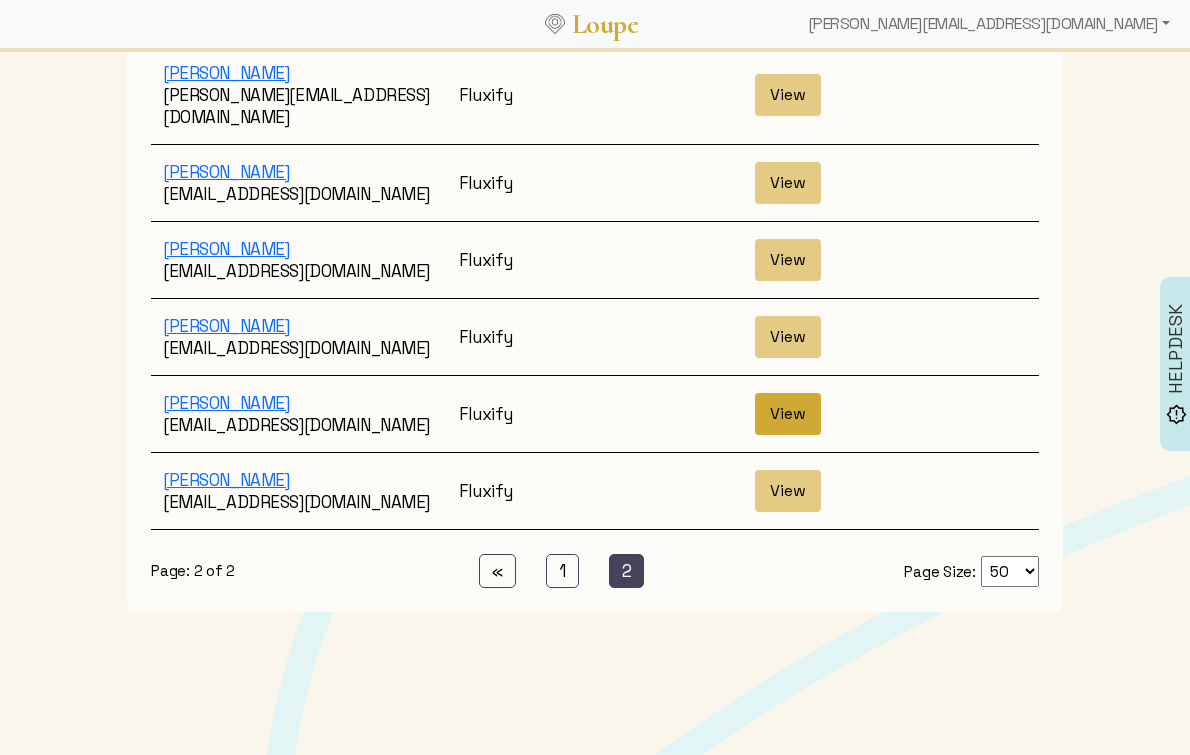 click on "View" 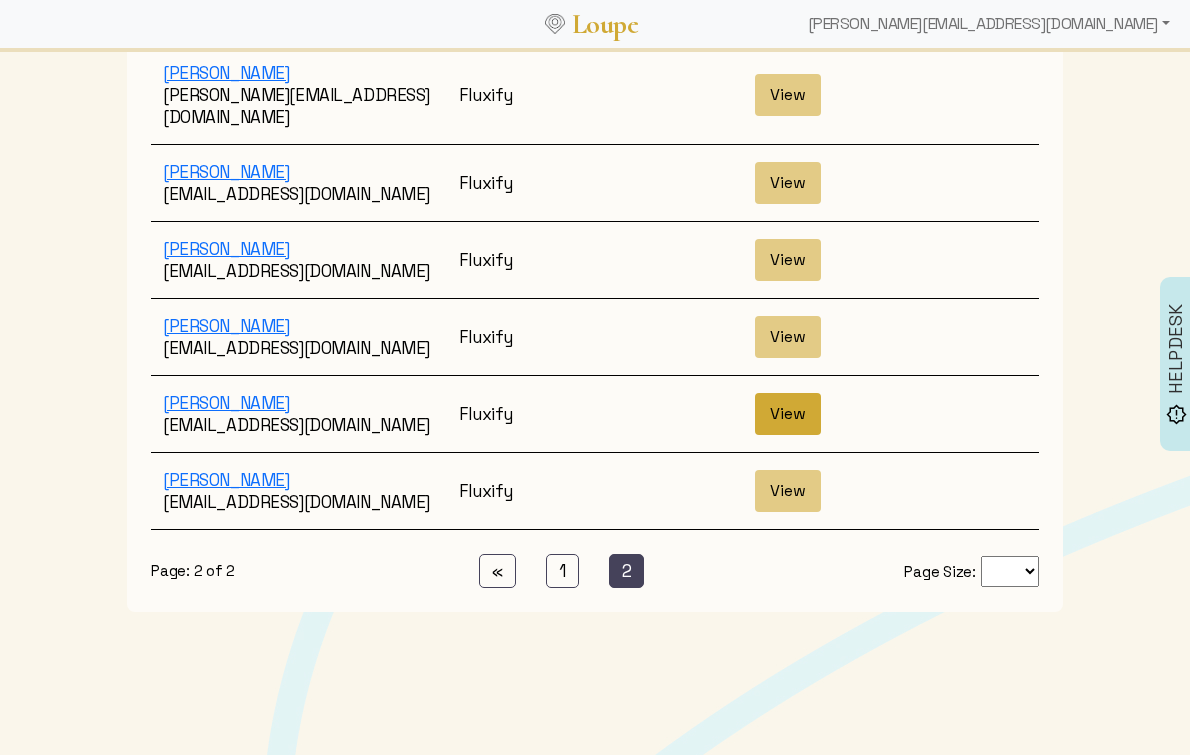 scroll, scrollTop: 0, scrollLeft: 0, axis: both 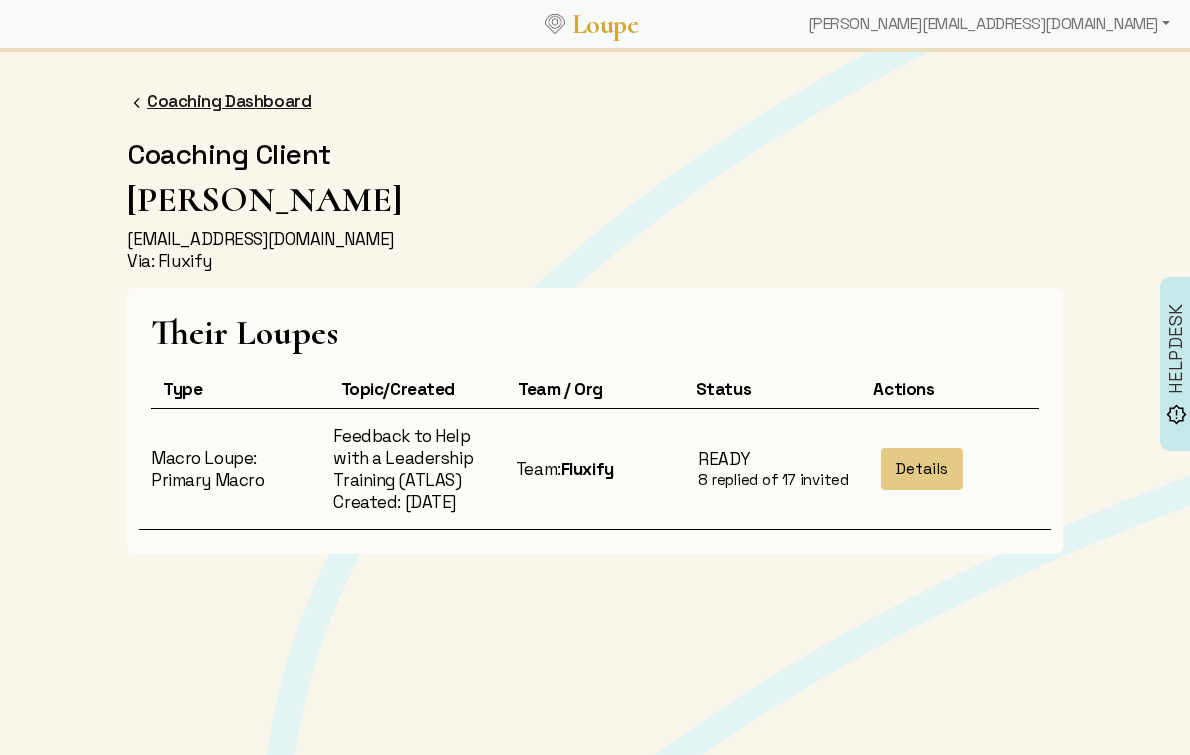 click on "Coaching Dashboard" 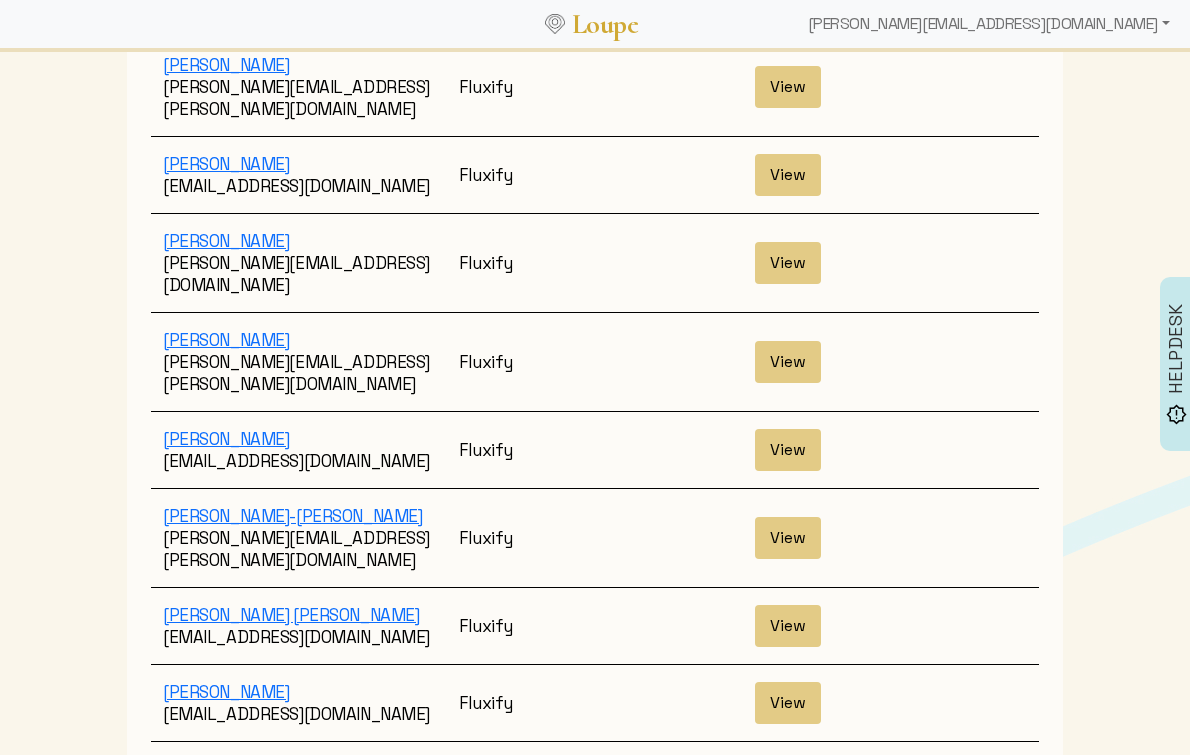 scroll, scrollTop: 3679, scrollLeft: 0, axis: vertical 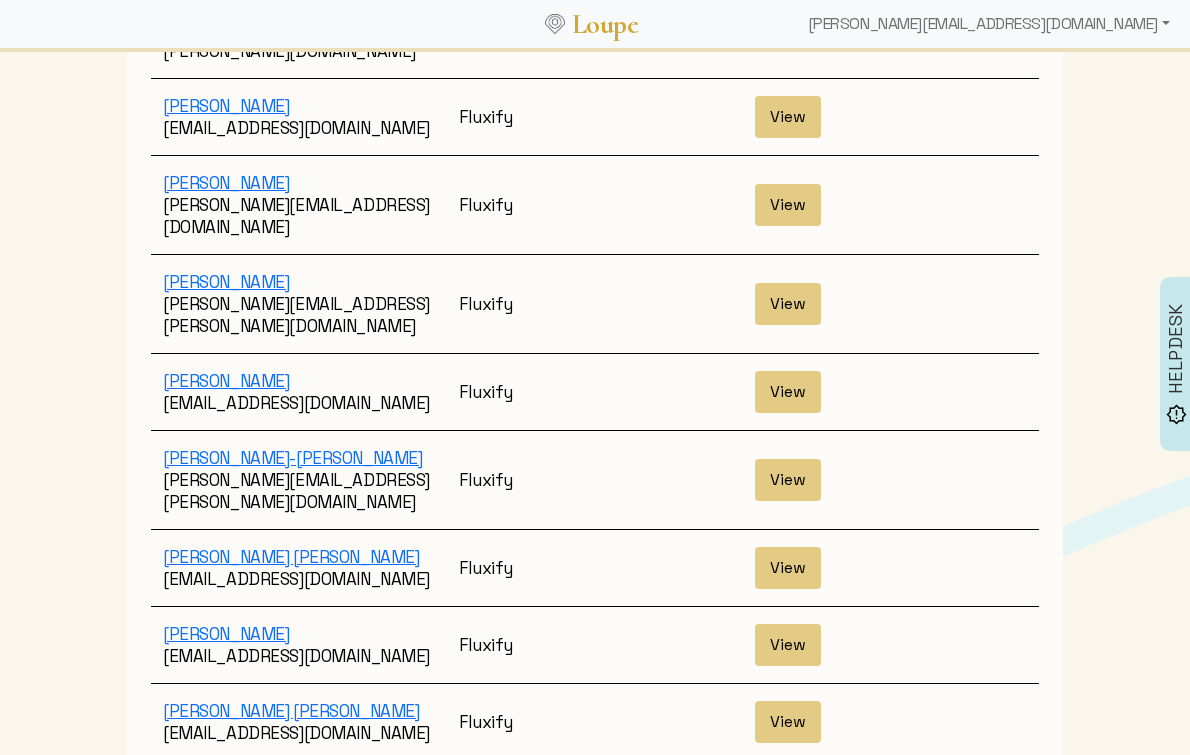 click on "2 (current)" 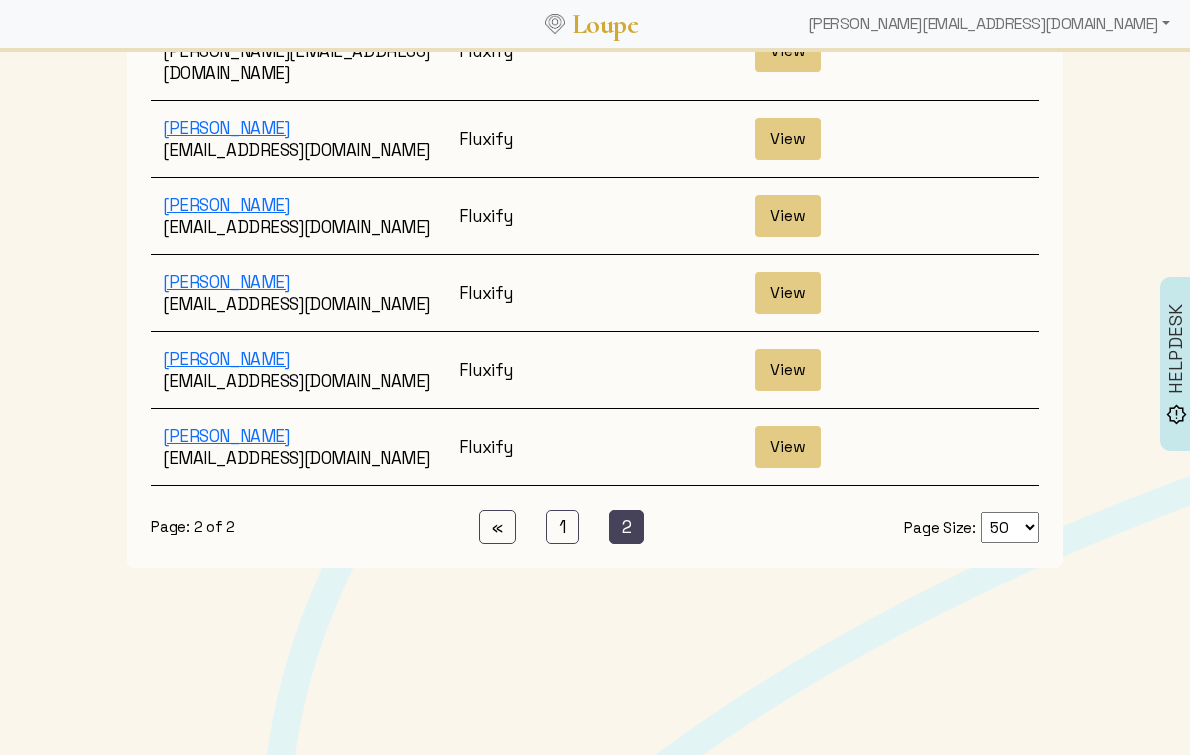 scroll, scrollTop: 577, scrollLeft: 0, axis: vertical 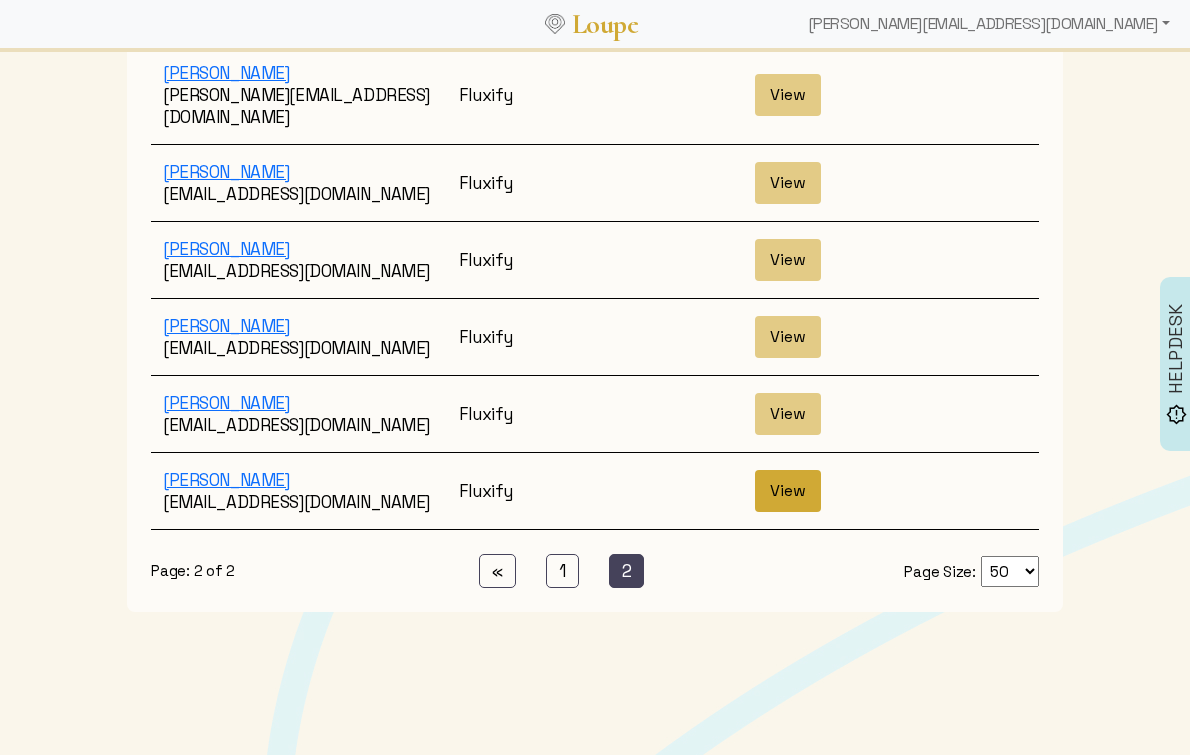 click on "View" 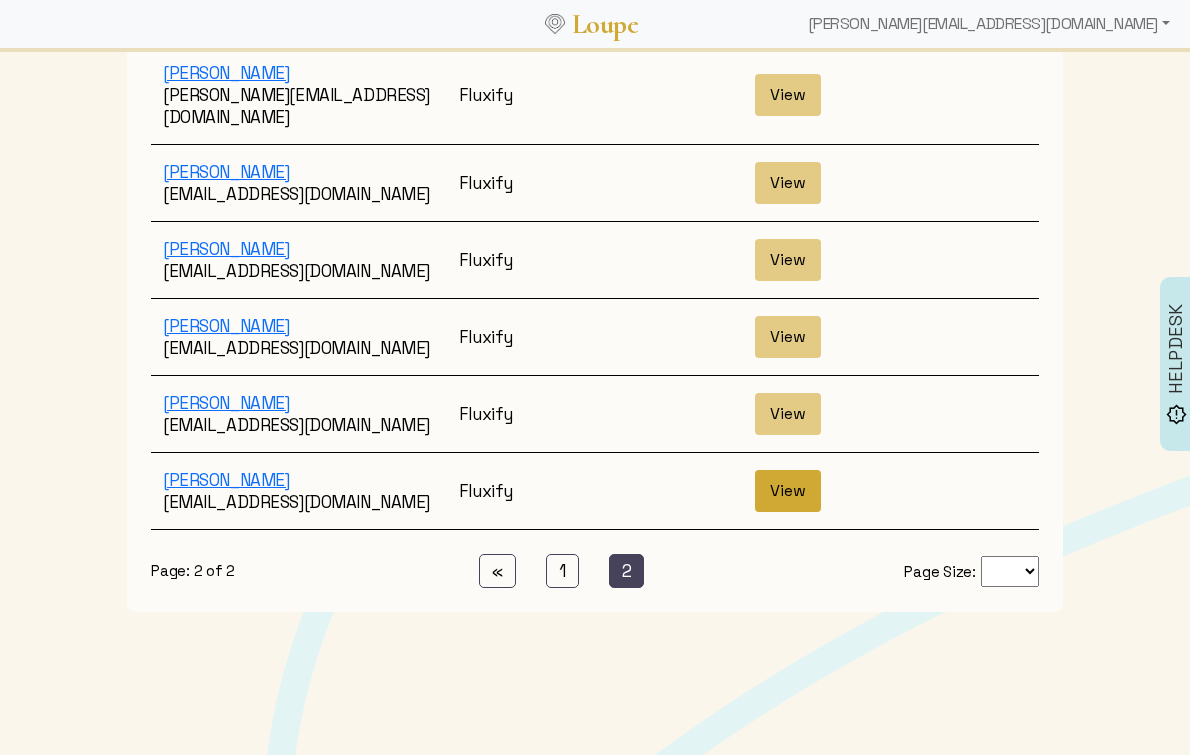 scroll, scrollTop: 0, scrollLeft: 0, axis: both 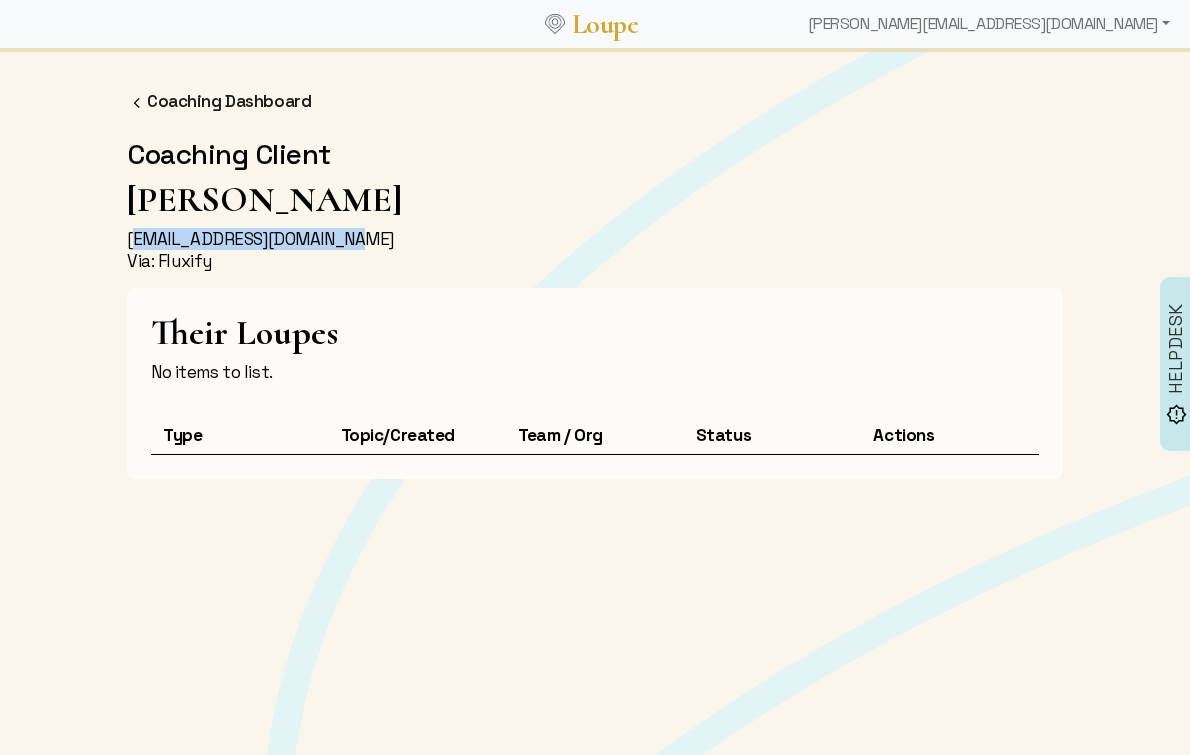 drag, startPoint x: 364, startPoint y: 239, endPoint x: 110, endPoint y: 233, distance: 254.07086 